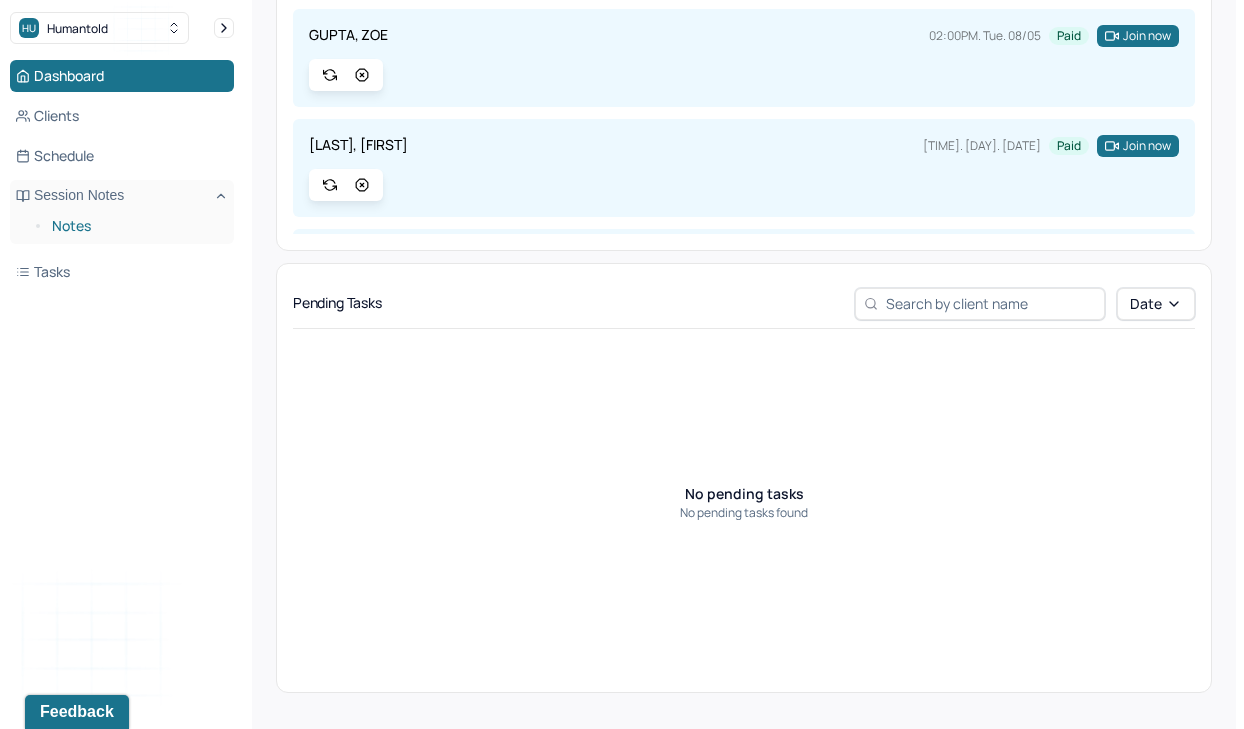 scroll, scrollTop: 0, scrollLeft: 0, axis: both 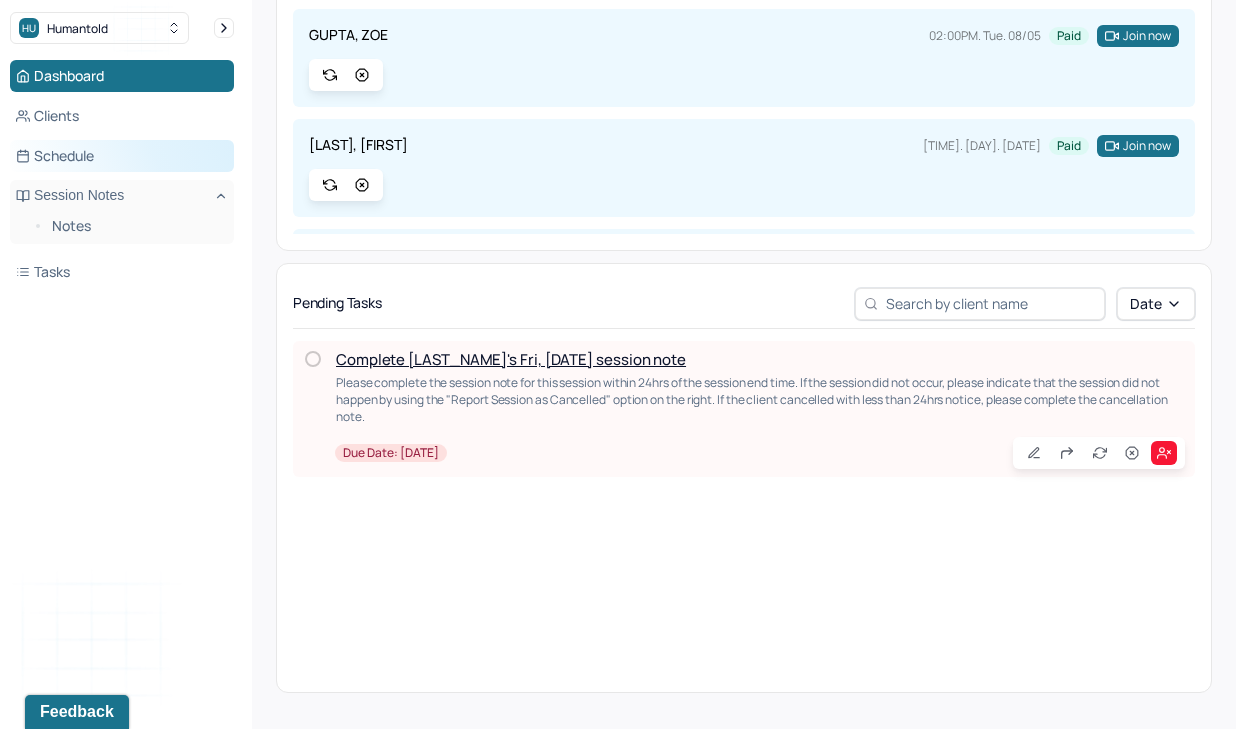 click on "Schedule" at bounding box center (122, 156) 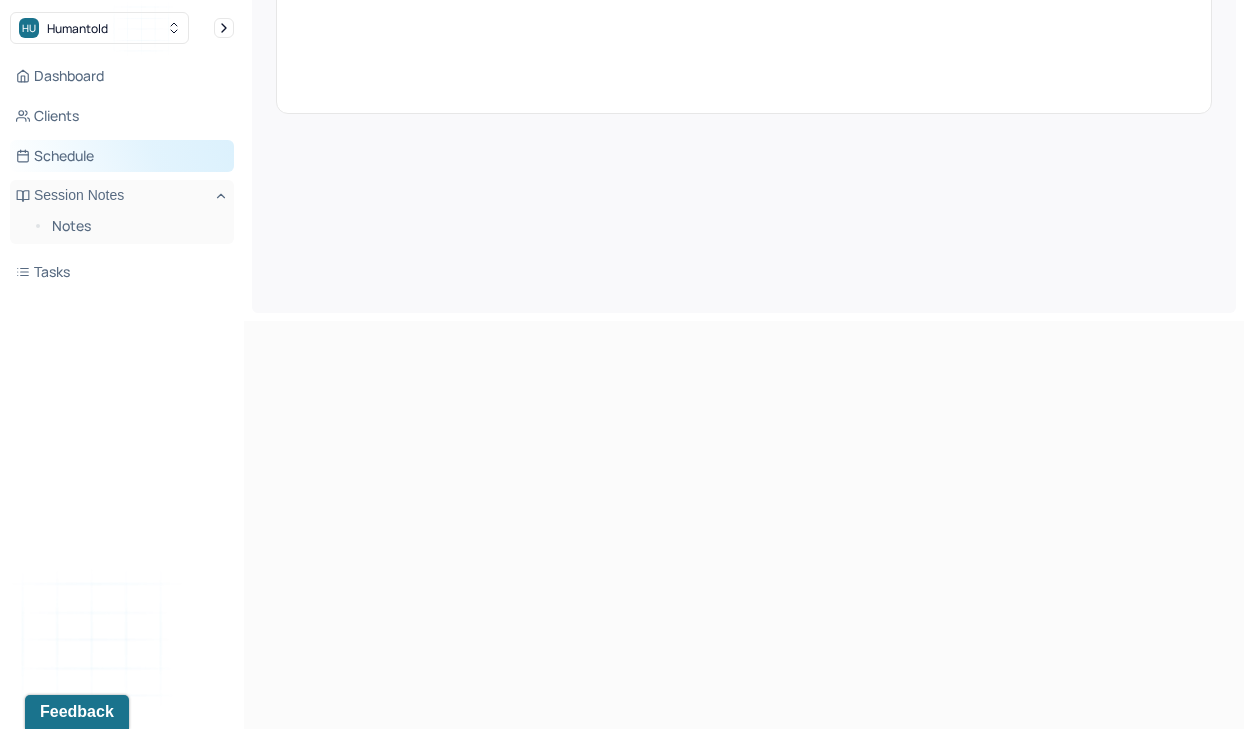 scroll, scrollTop: 0, scrollLeft: 0, axis: both 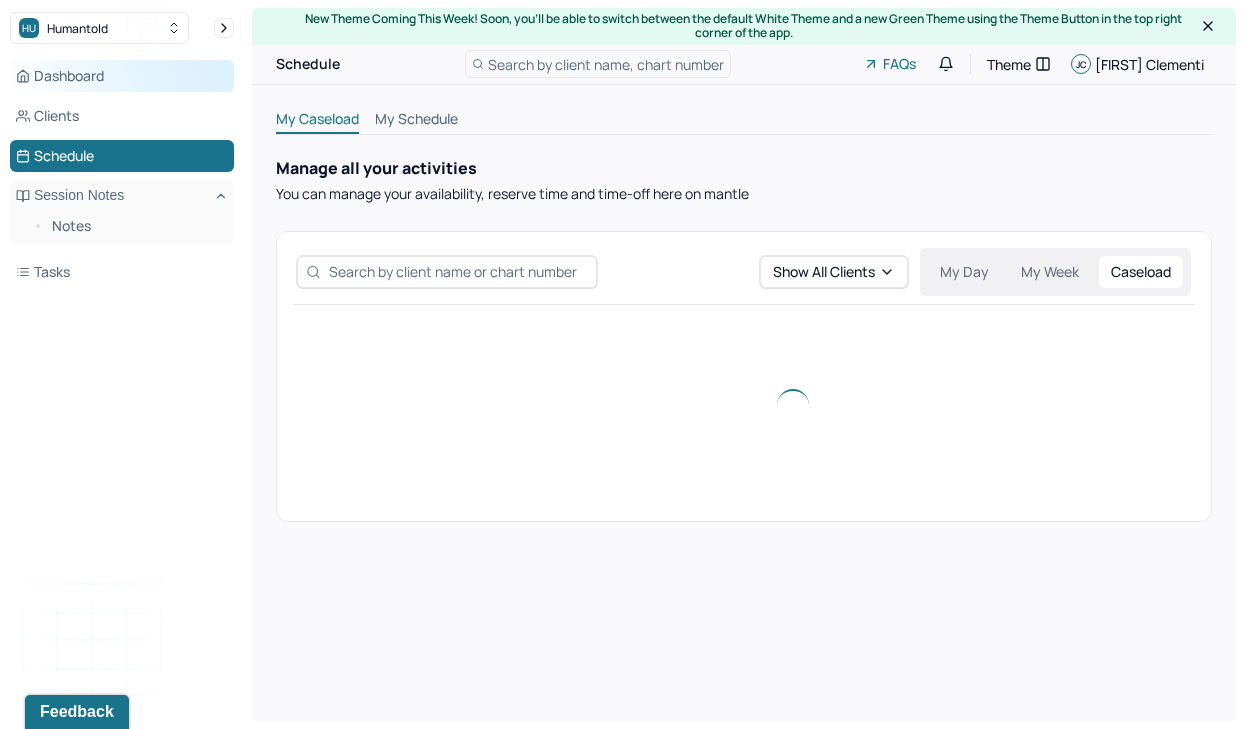click on "Dashboard" at bounding box center [122, 76] 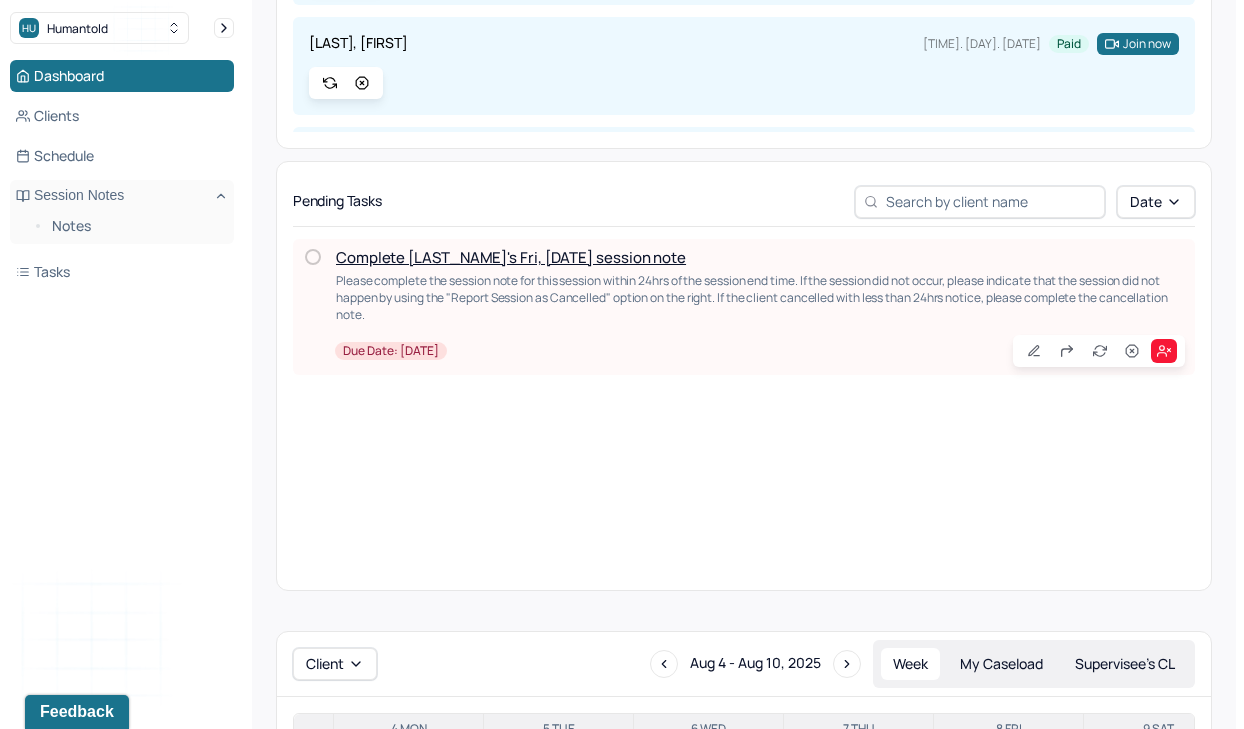 scroll, scrollTop: 513, scrollLeft: 0, axis: vertical 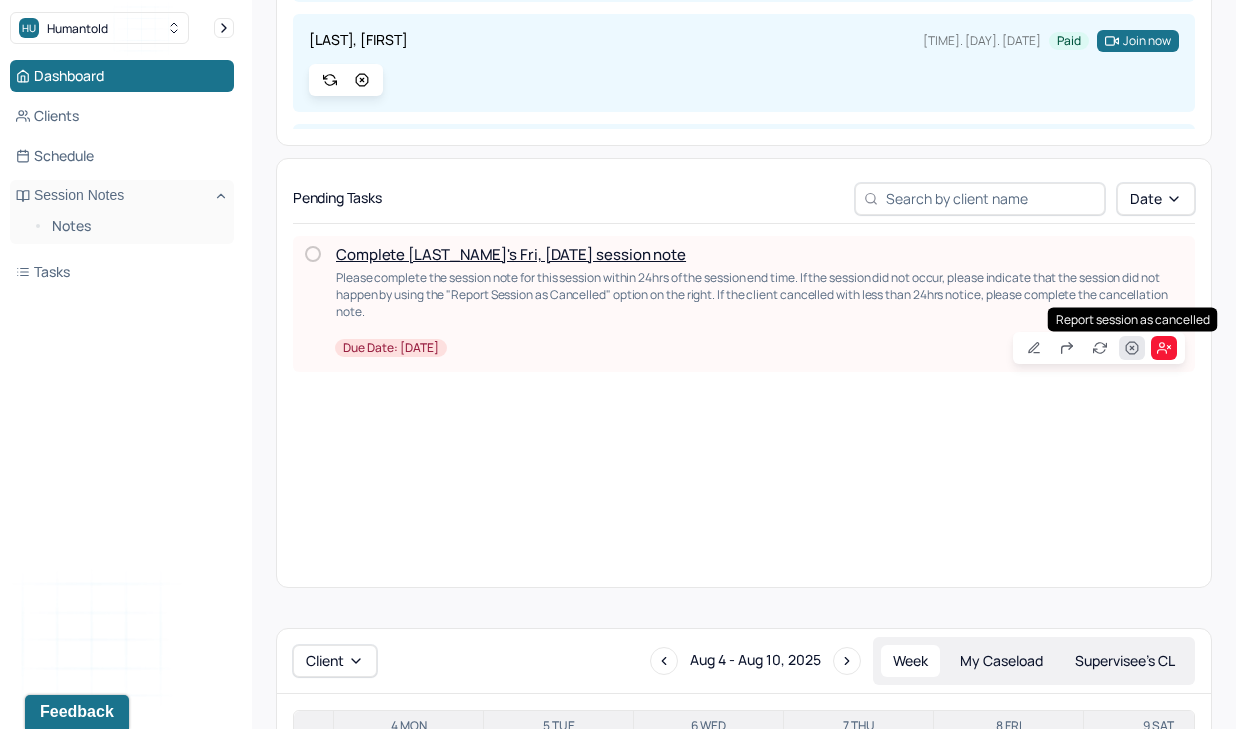 click 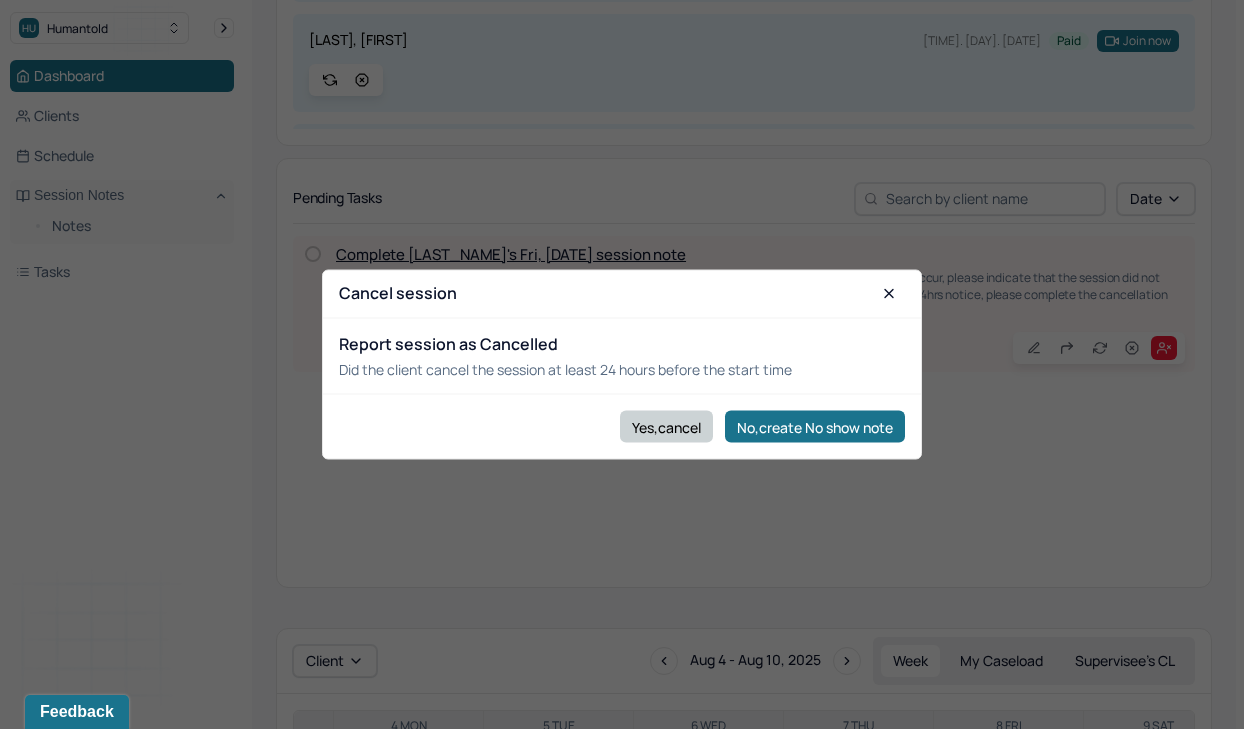 click on "Yes,cancel" at bounding box center (666, 427) 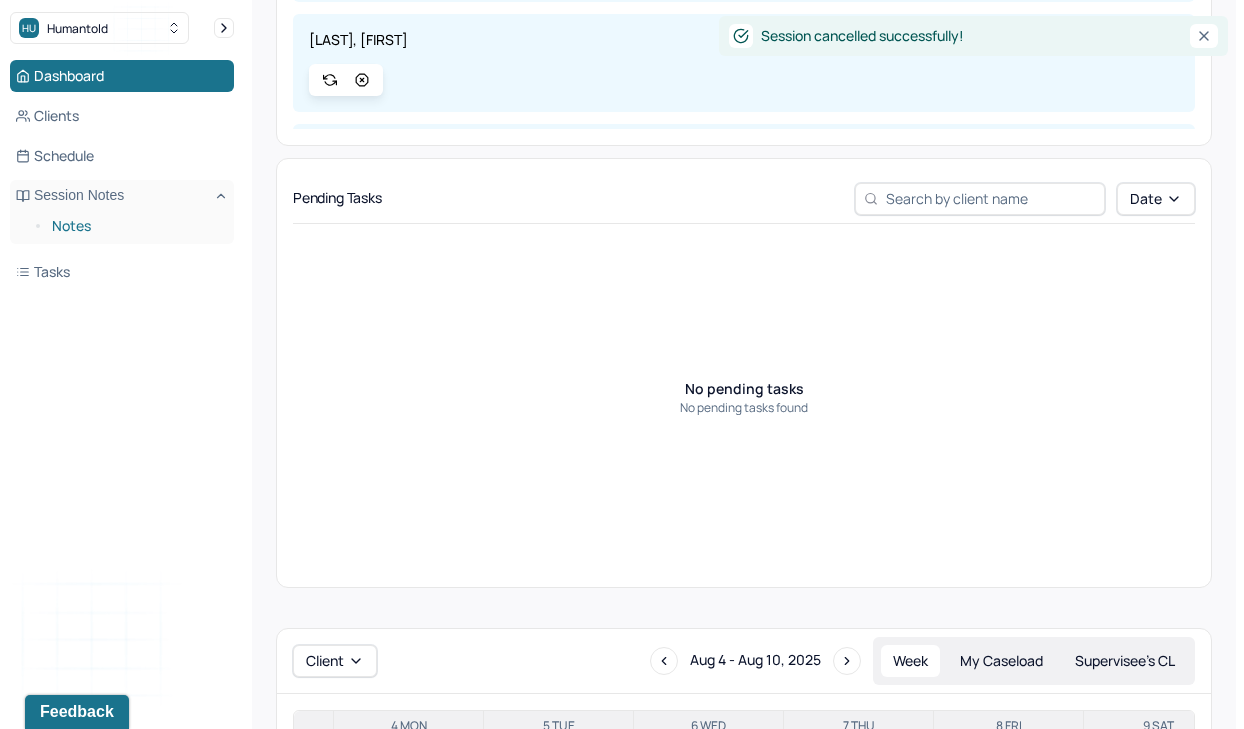 click on "Notes" at bounding box center (135, 226) 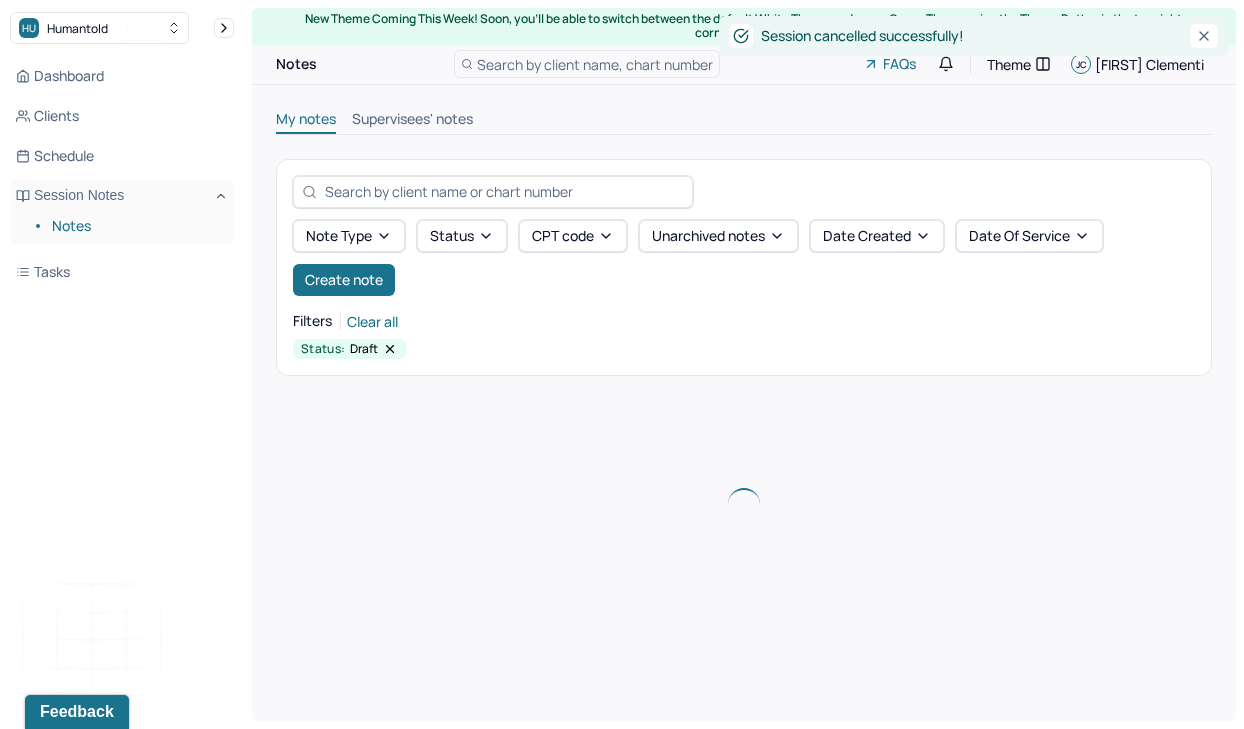 scroll, scrollTop: 0, scrollLeft: 0, axis: both 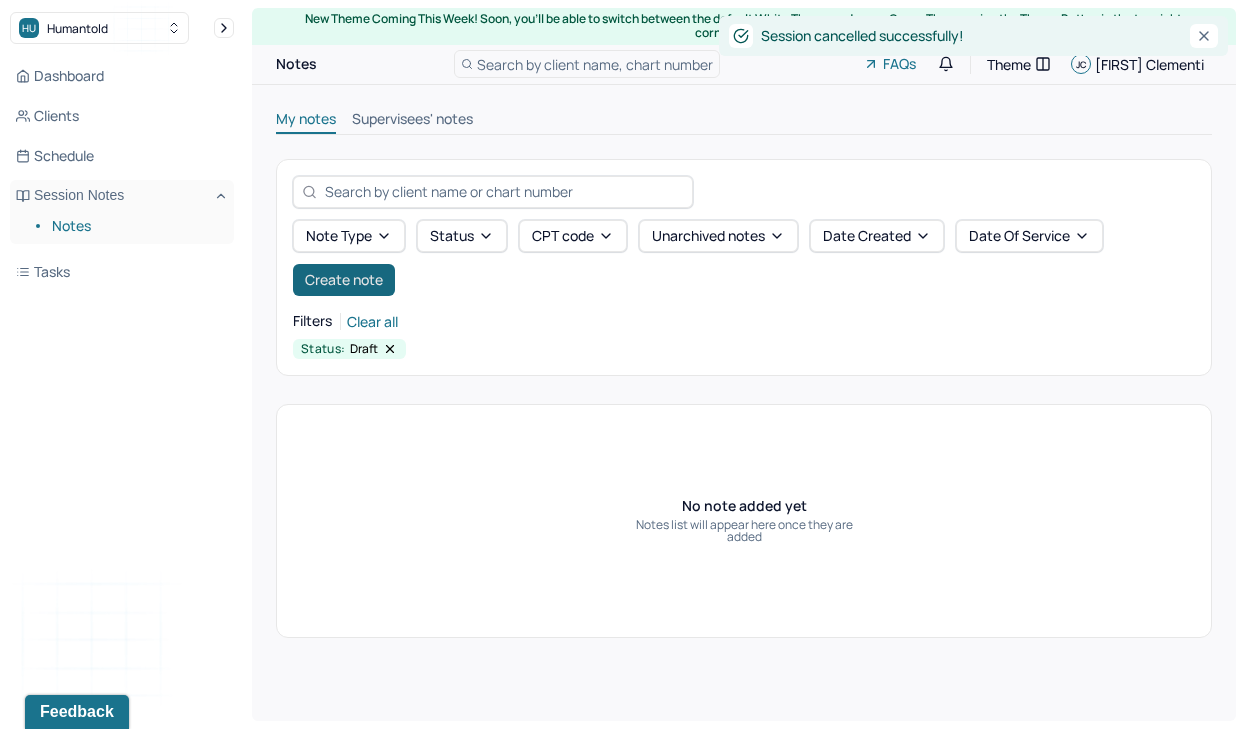 click on "Create note" at bounding box center (344, 280) 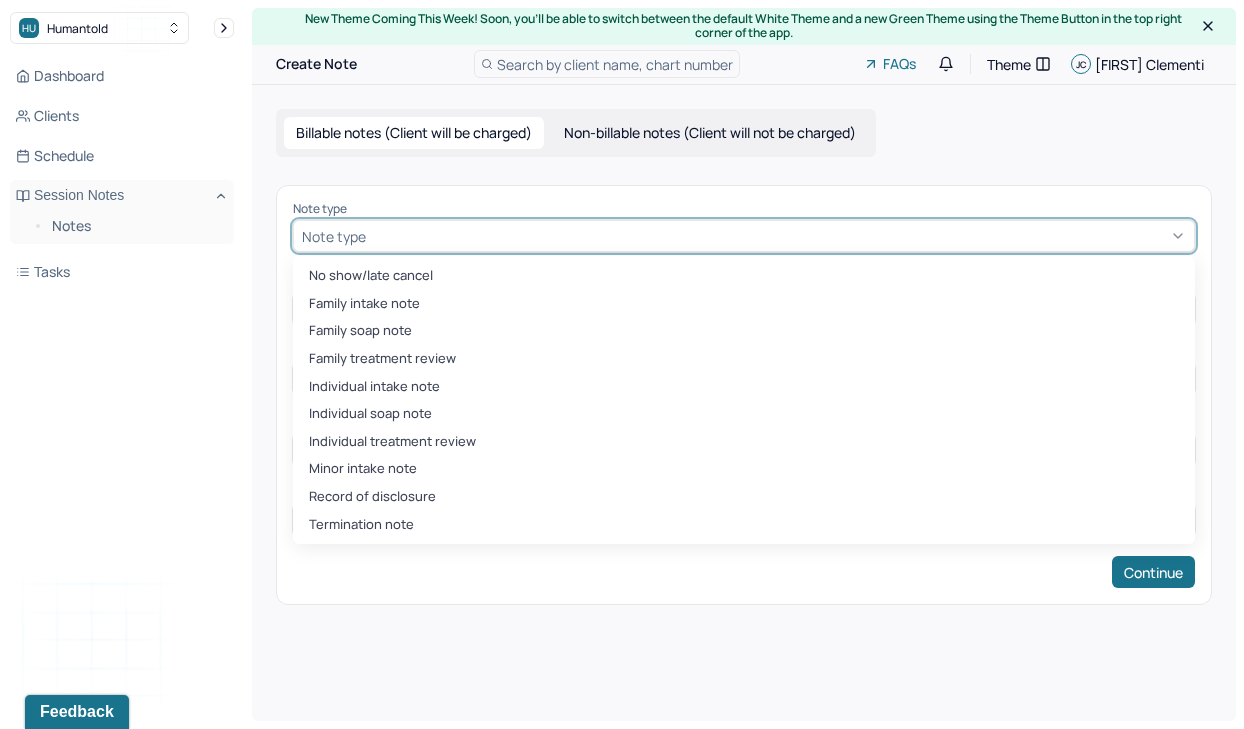 click at bounding box center (778, 236) 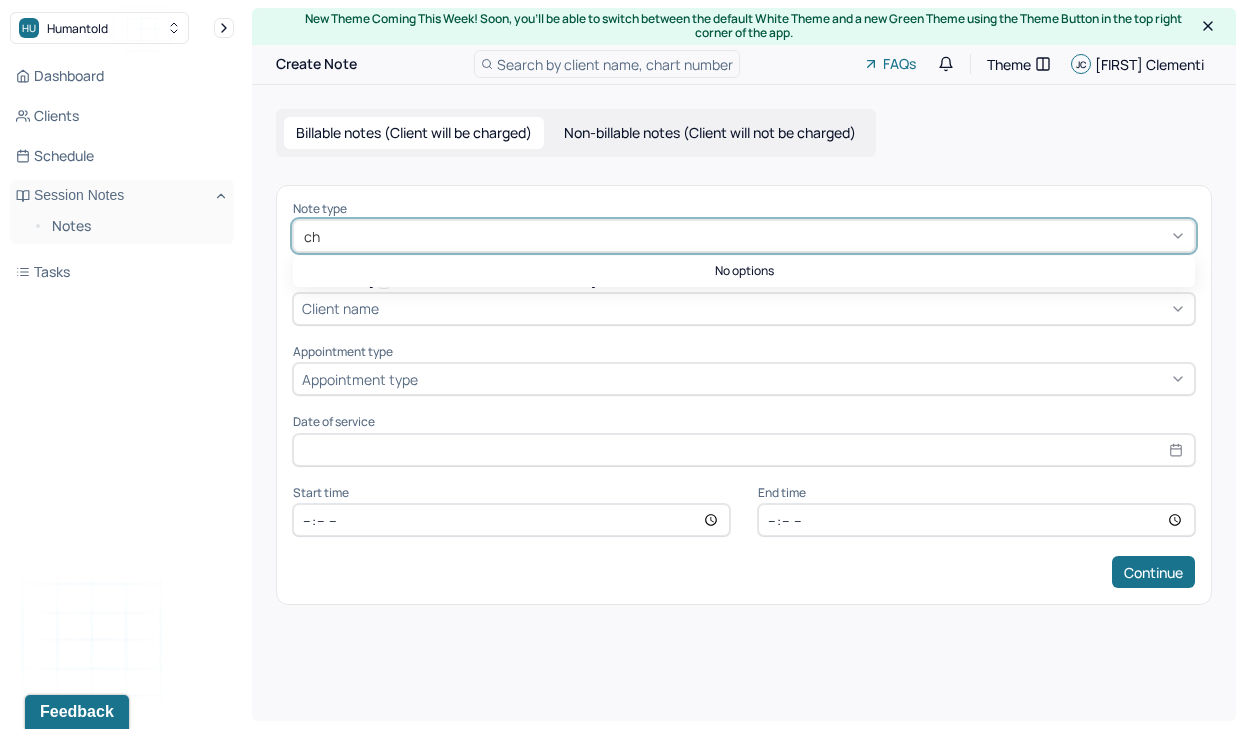 type on "c" 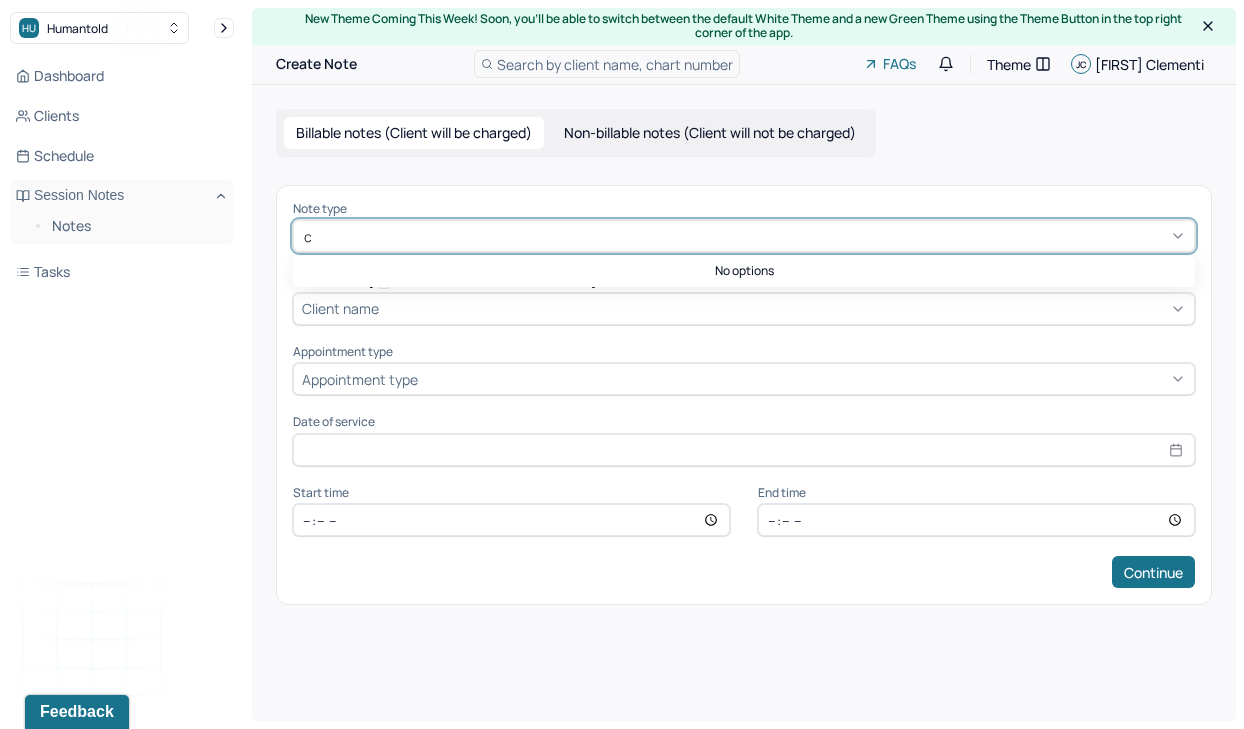 type 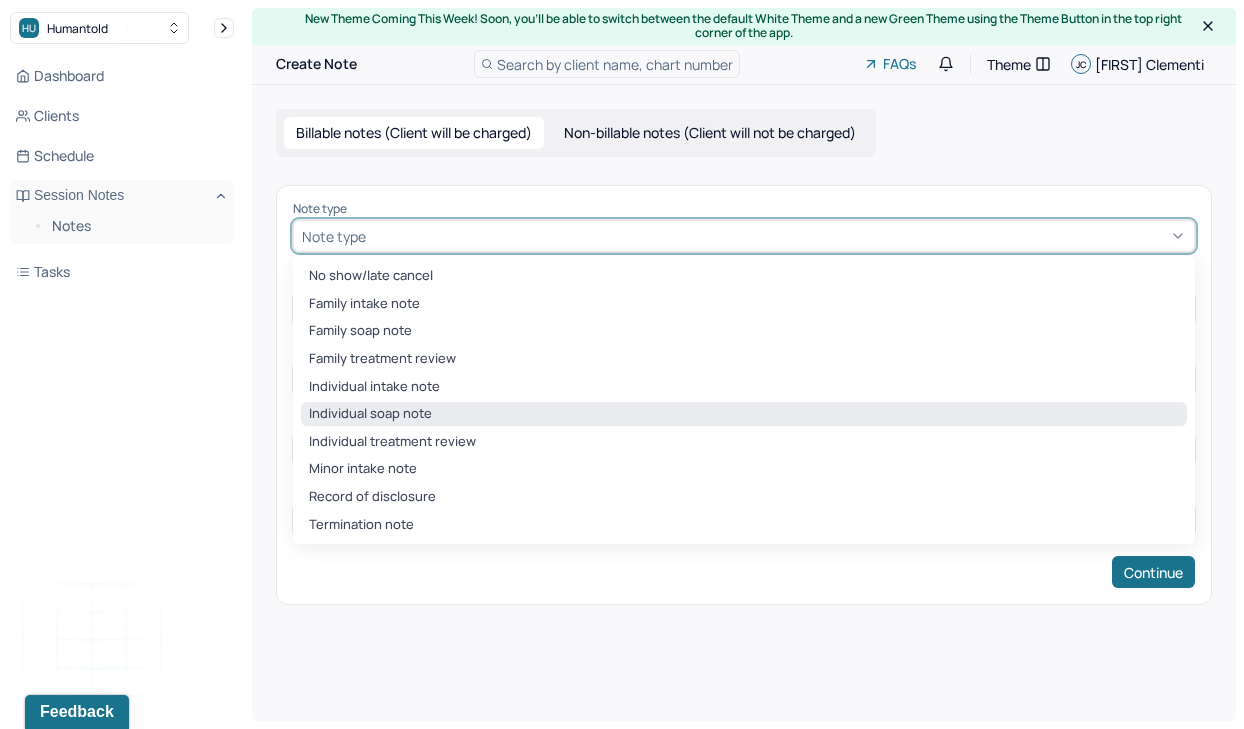 click on "Individual soap note" at bounding box center (744, 414) 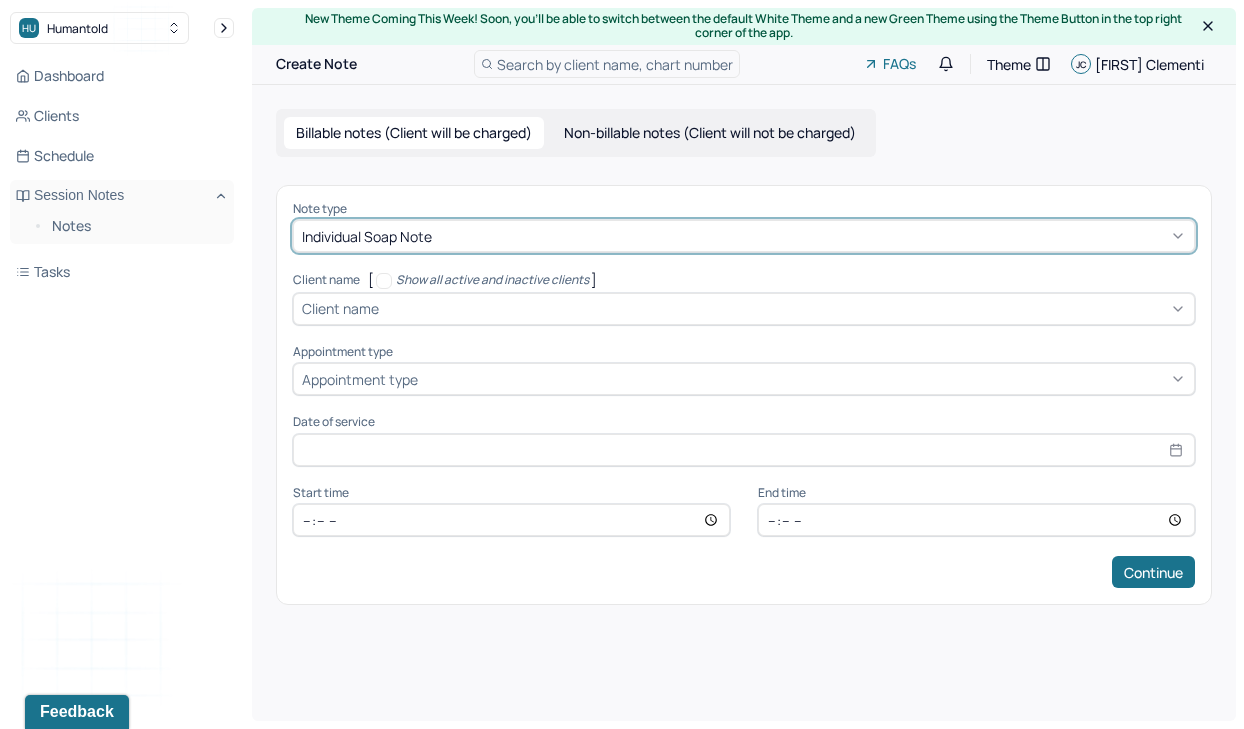 click on "Client name" at bounding box center [340, 308] 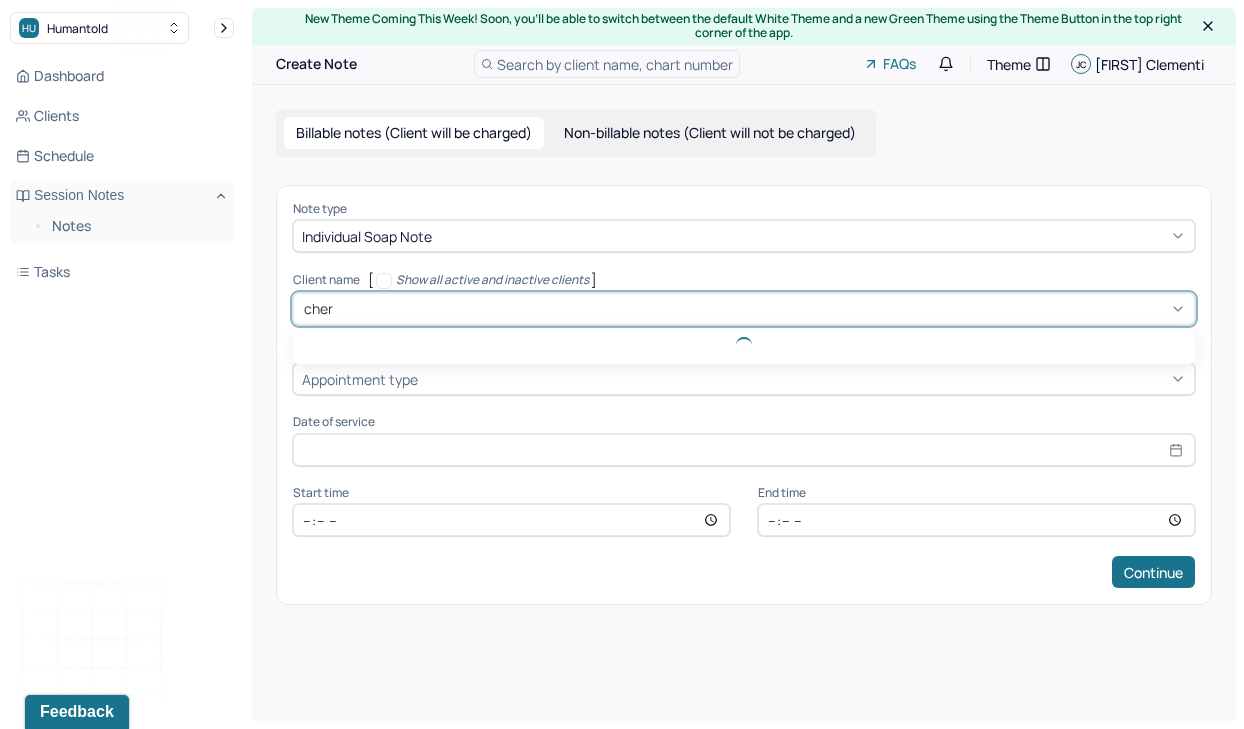 type on "chery" 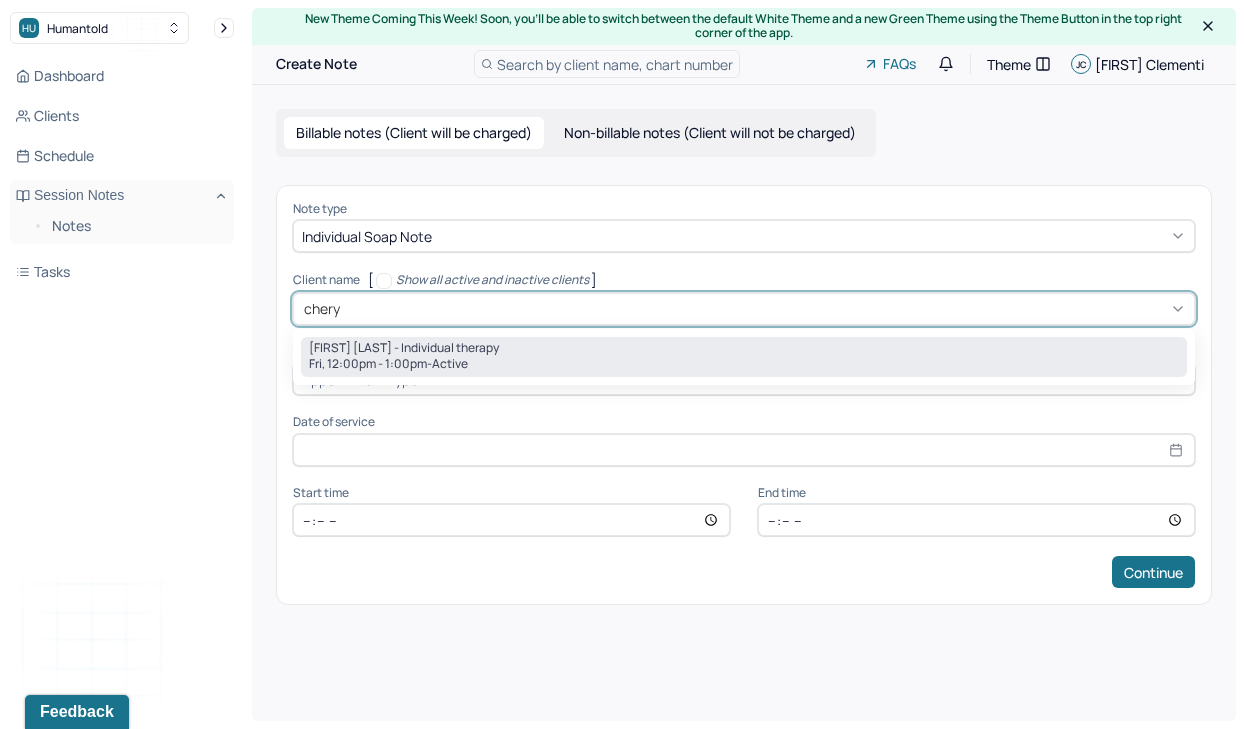 click on "Fri, 12:00pm - 1:00pm - active" at bounding box center [744, 364] 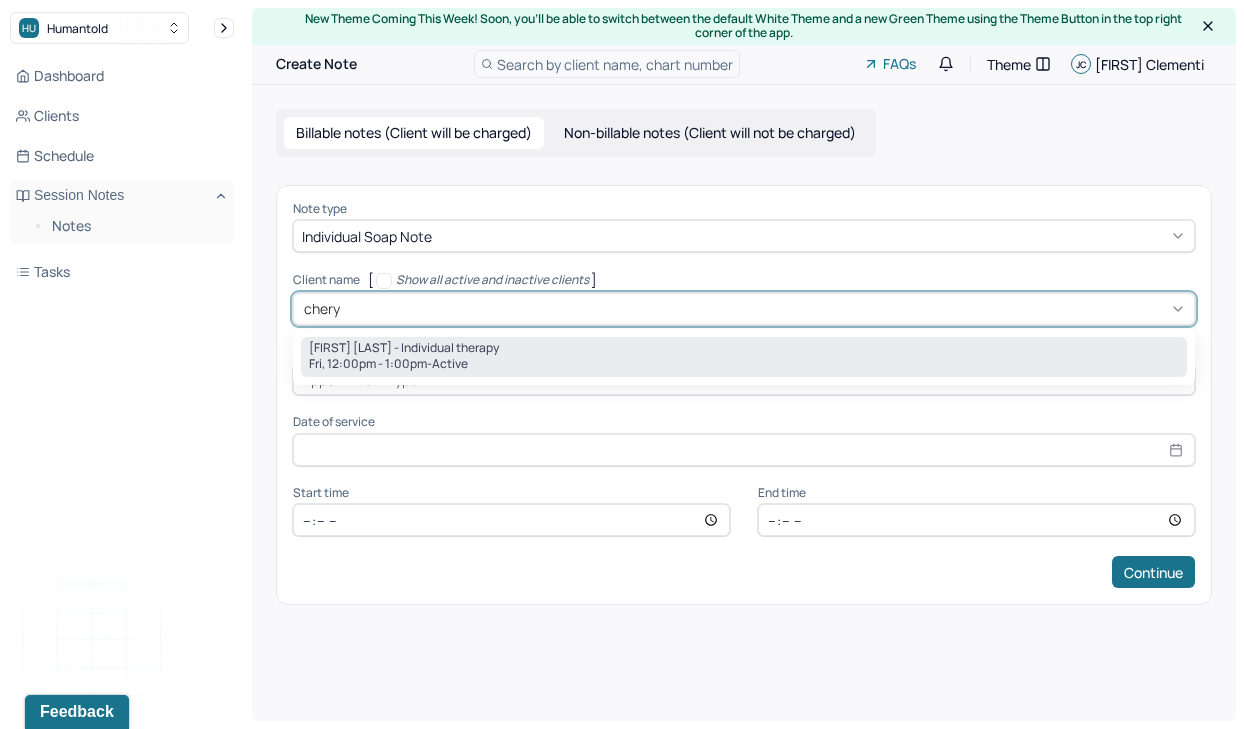 type on "[DATE]" 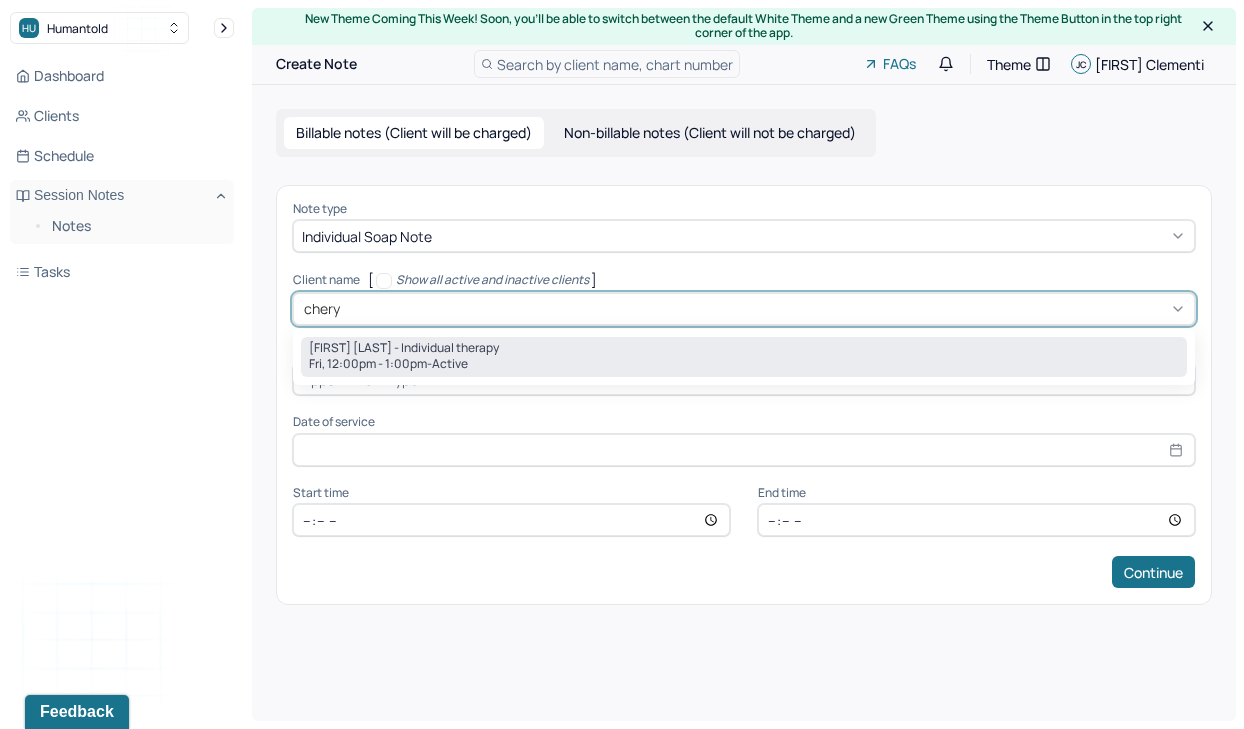 type on "12:00" 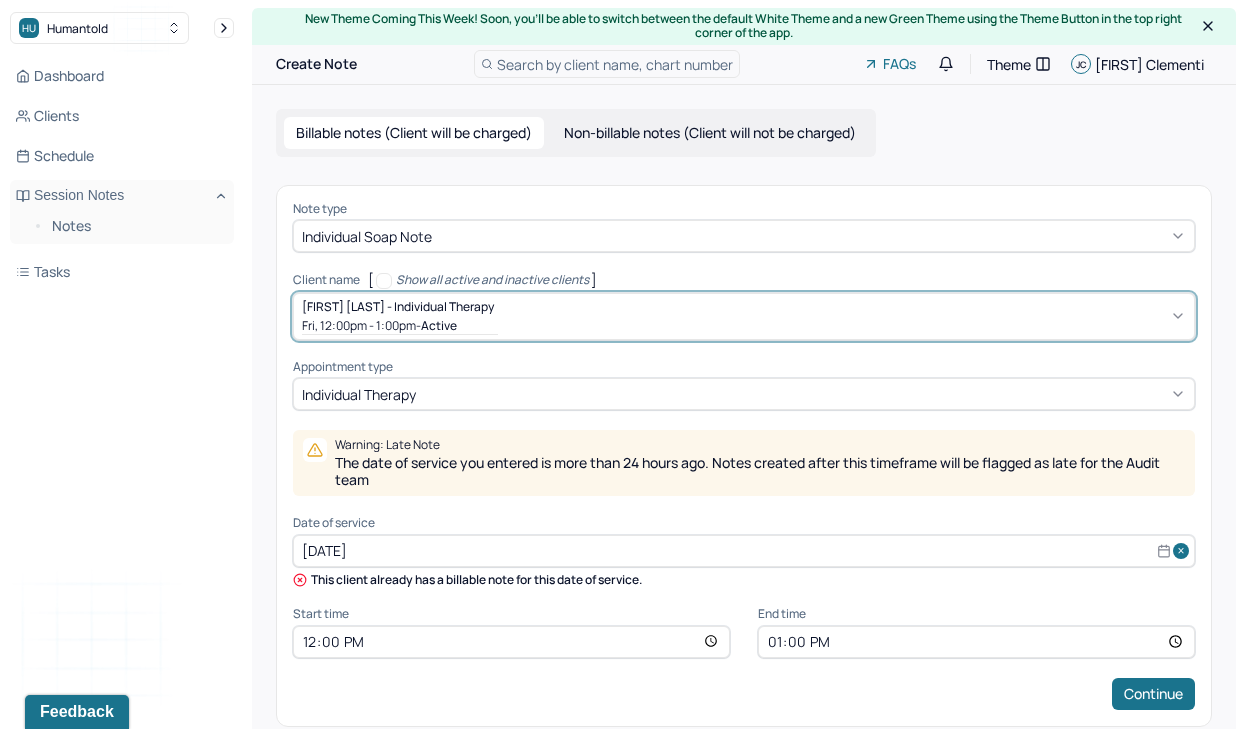 click on "[DATE]" at bounding box center [744, 551] 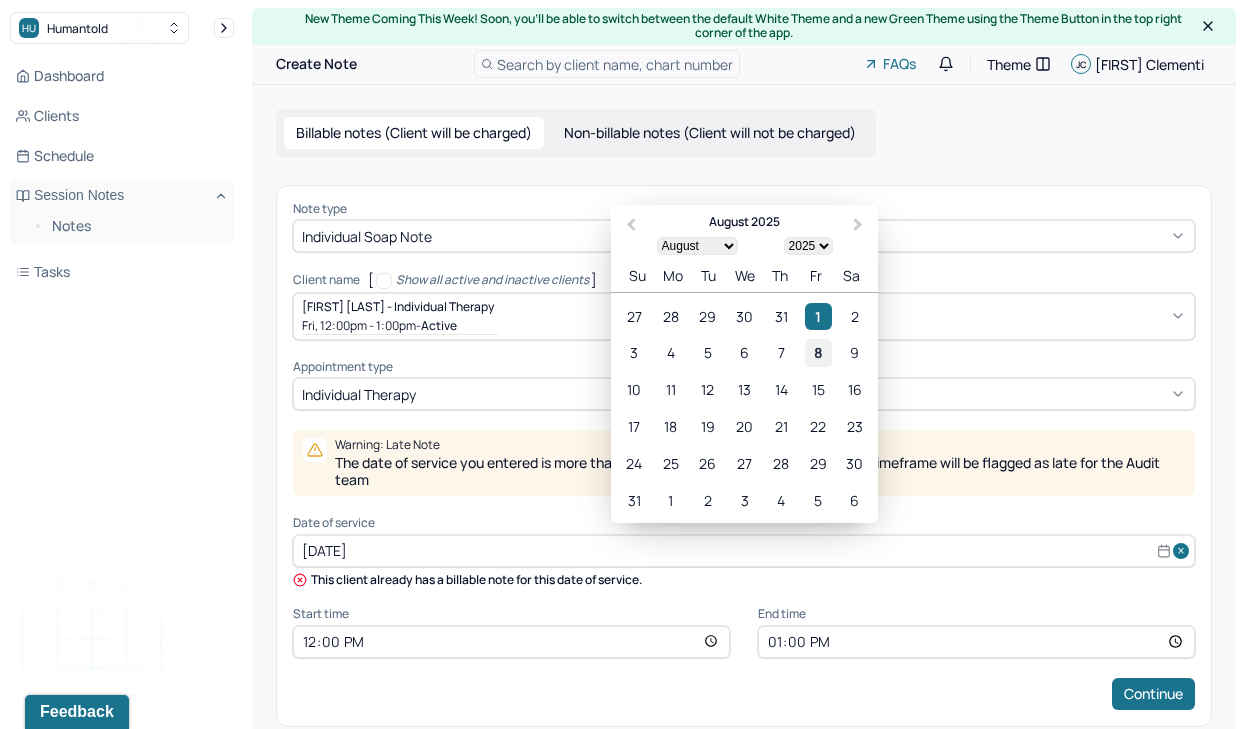 click on "8" at bounding box center [818, 352] 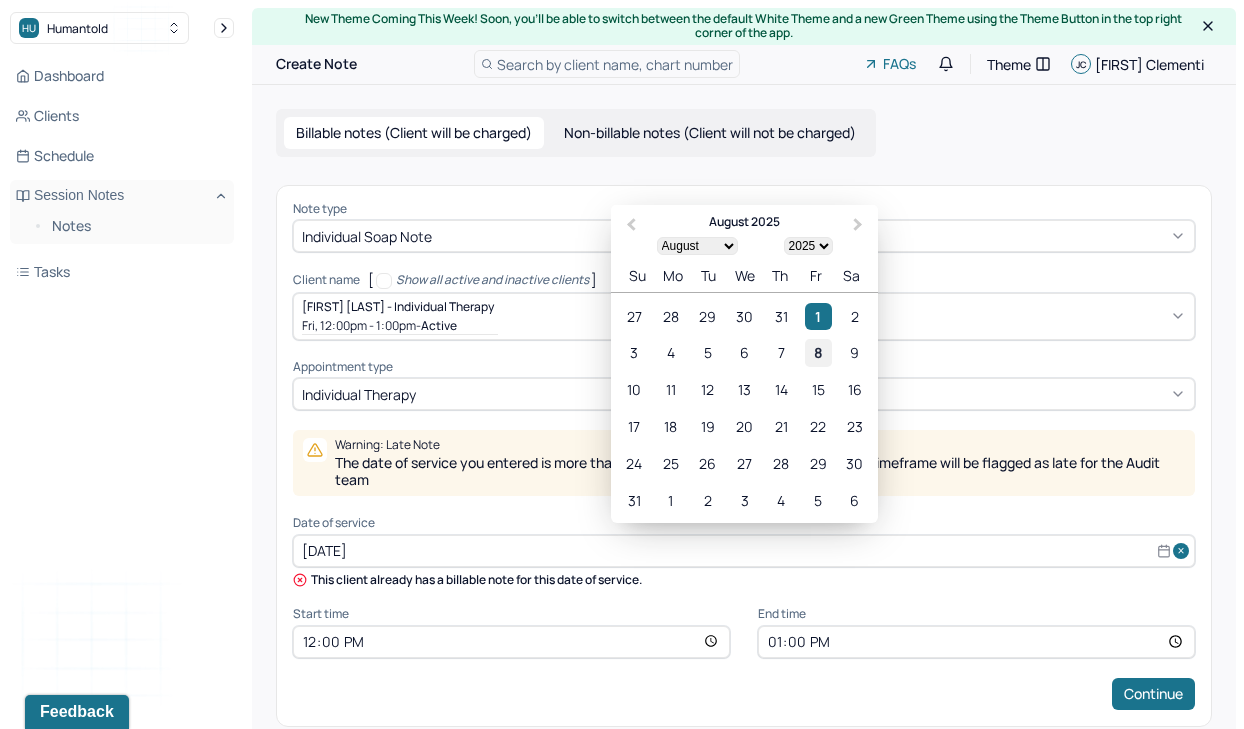 type on "[DATE]" 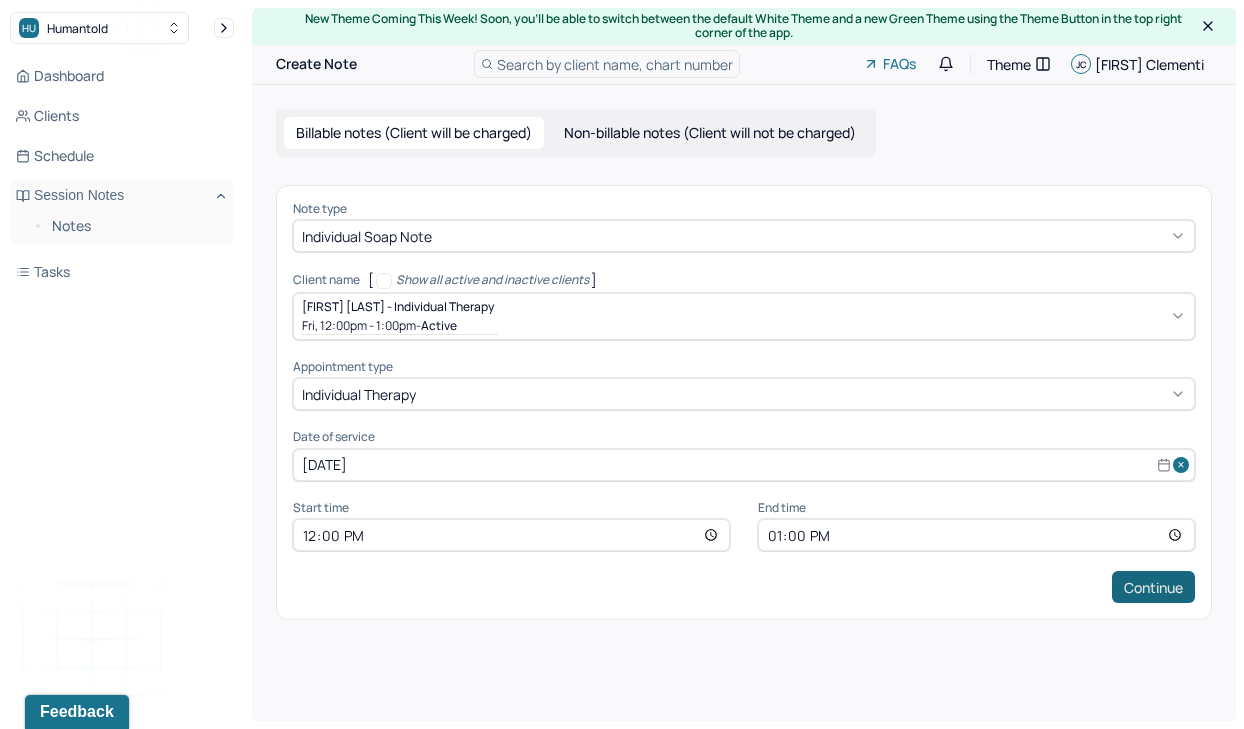 click on "Continue" at bounding box center [1153, 587] 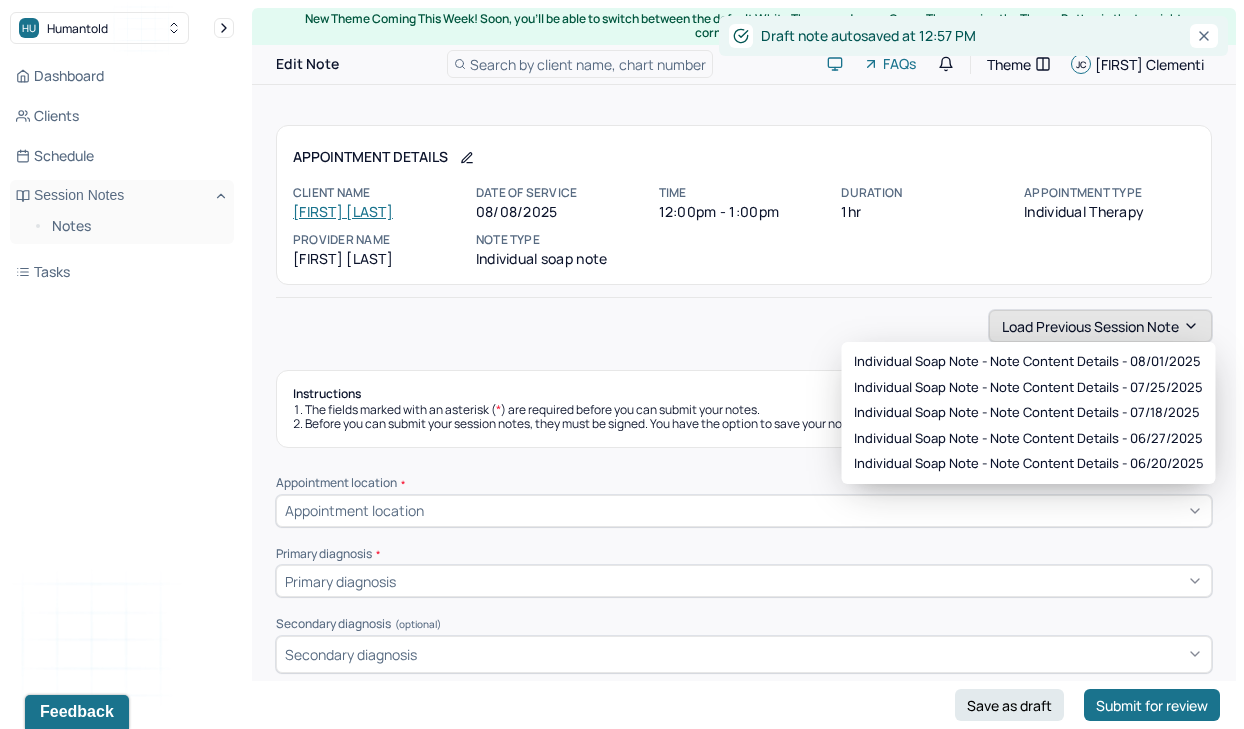 click on "Load previous session note" at bounding box center [1100, 326] 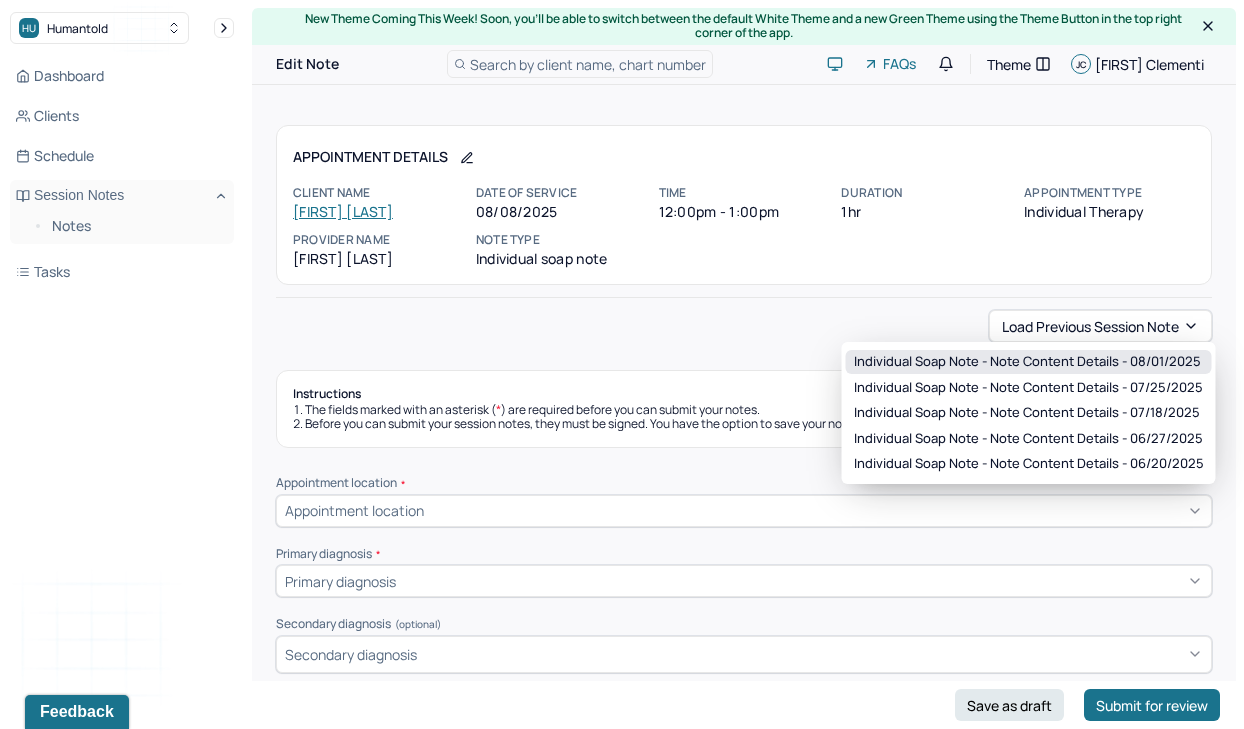 click on "Individual soap note   - Note content Details -   08/01/2025" at bounding box center (1027, 362) 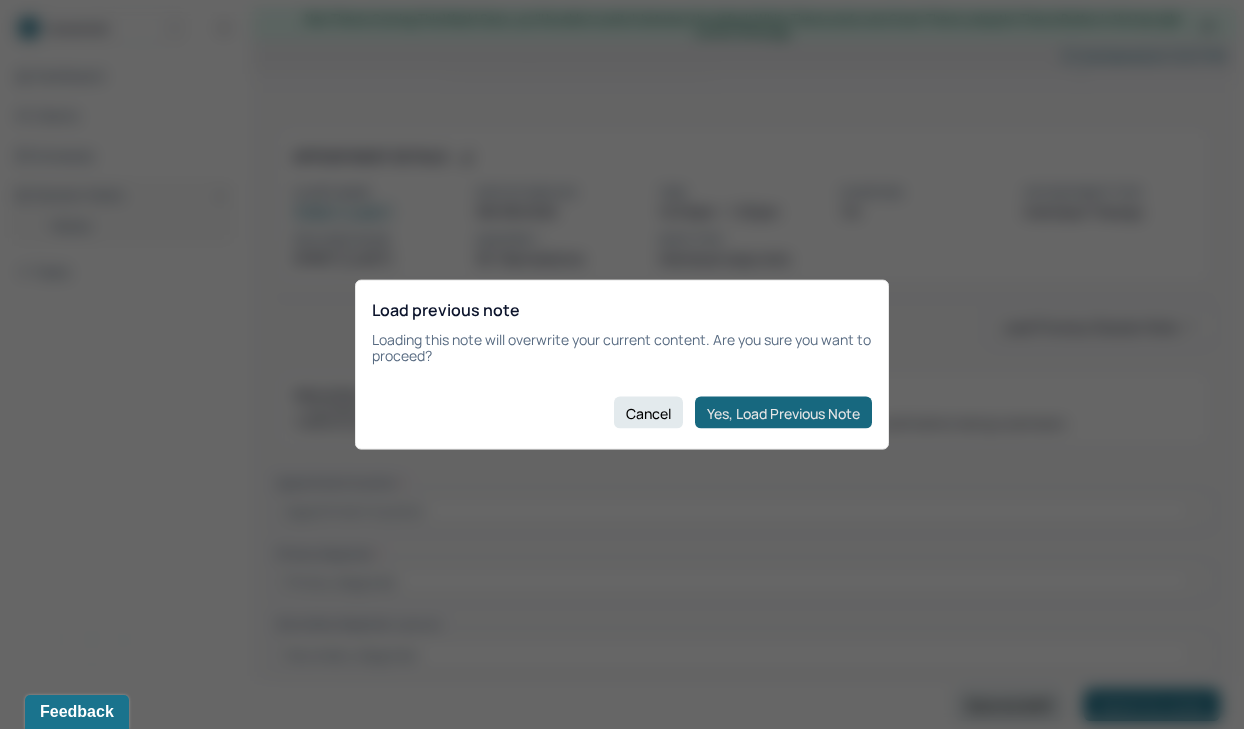 click on "Yes, Load Previous Note" at bounding box center [783, 413] 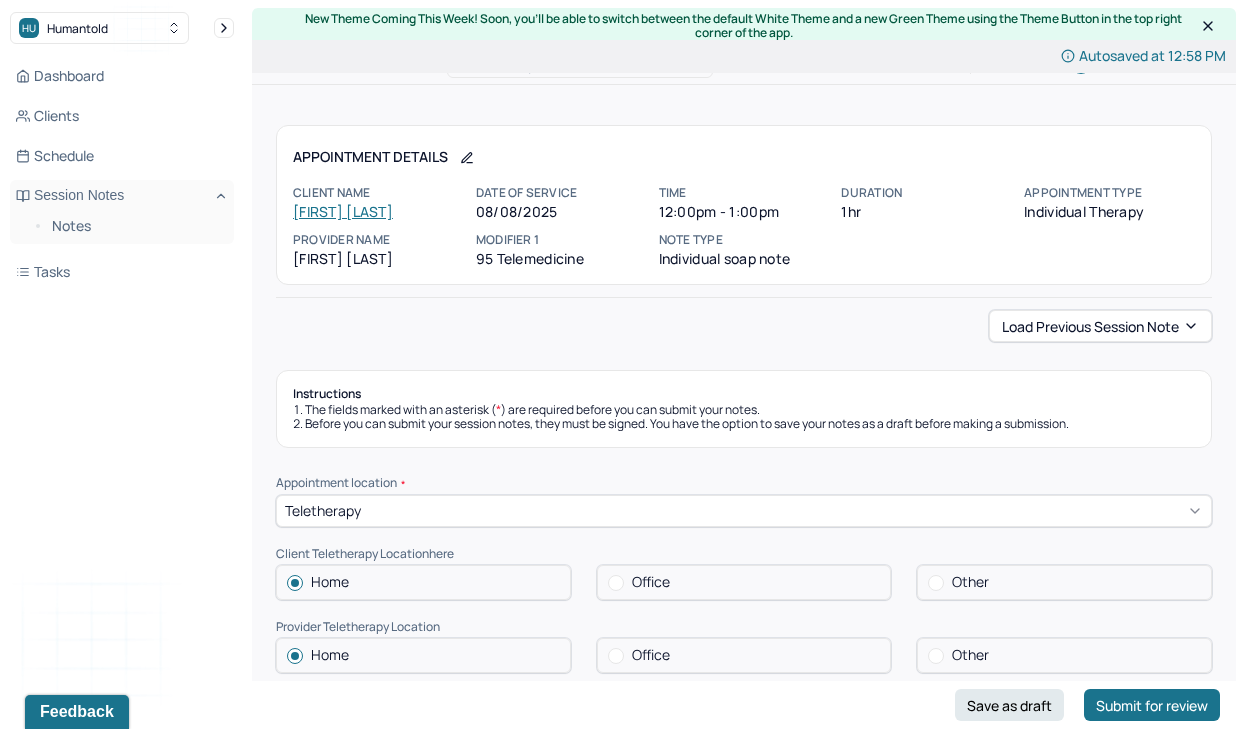 click on "Load previous session note Instructions The fields marked with an asterisk ( * ) are required before you can submit your notes. Before you can submit your session notes, they must be signed. You have the option to save your notes as a draft before making a submission. Appointment location * Teletherapy Client Teletherapy Location here Home Office Other Provider Teletherapy Location Home Office Other Consent was received for the teletherapy session The teletherapy session was conducted via video Primary diagnosis * F41.1 GENERALIZED ANXIETY DISORDER Secondary diagnosis (optional) Secondary diagnosis Tertiary diagnosis (optional) Tertiary diagnosis Emotional / Behavioural symptoms demonstrated * The client is experiencing anxiety, guilt and low self-worth. Causing * Maladaptive Functioning Intention for Session * Attempts to alleviate the emotional disturbances Session Note Subjective Objective How did they present themselves? Was there nervous talking or lack of eye contact? Assessment Trauma-focused CBT EDMR" at bounding box center (744, 1941) 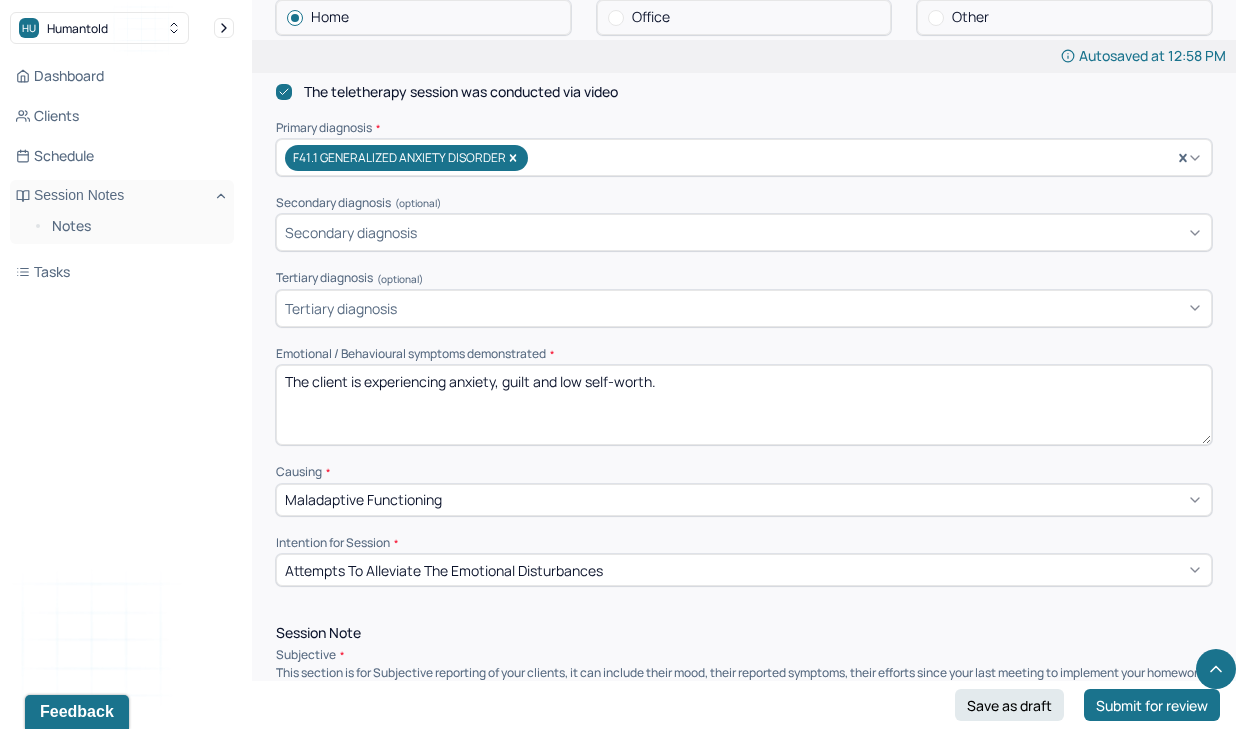 scroll, scrollTop: 660, scrollLeft: 0, axis: vertical 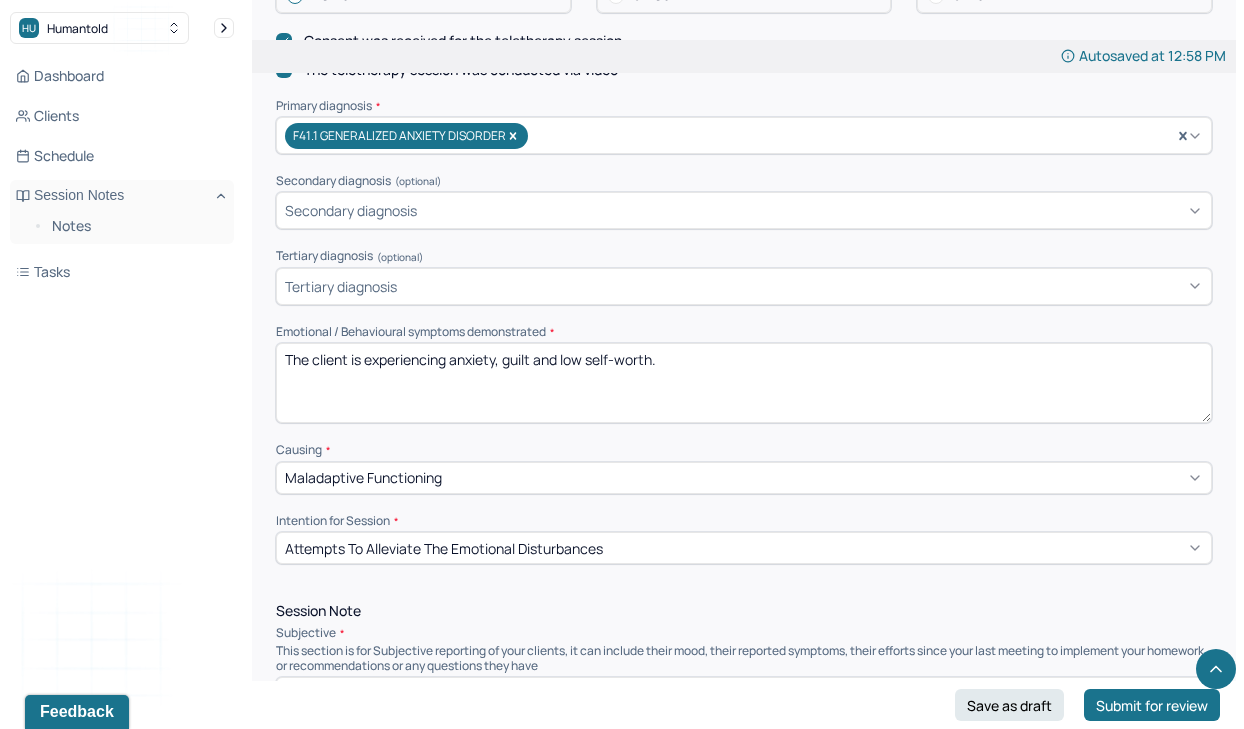 drag, startPoint x: 656, startPoint y: 345, endPoint x: 451, endPoint y: 340, distance: 205.06097 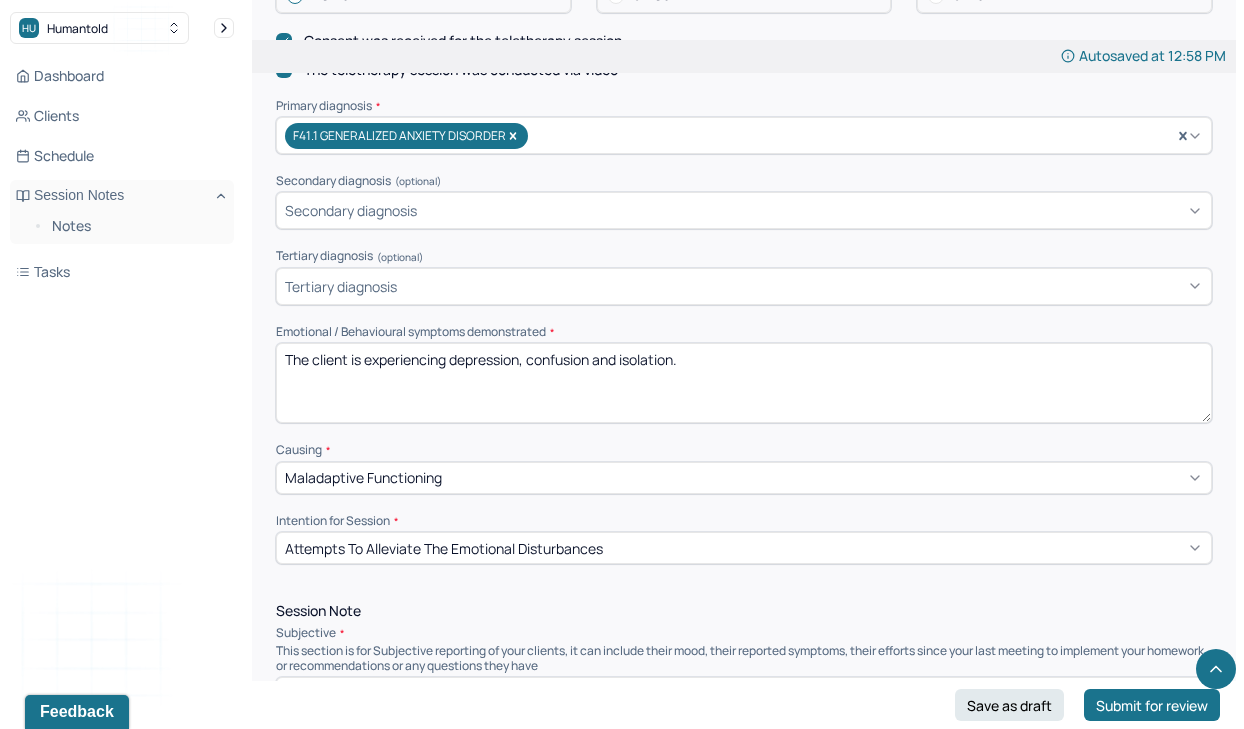 type on "The client is experiencing depression, confusion and isolation." 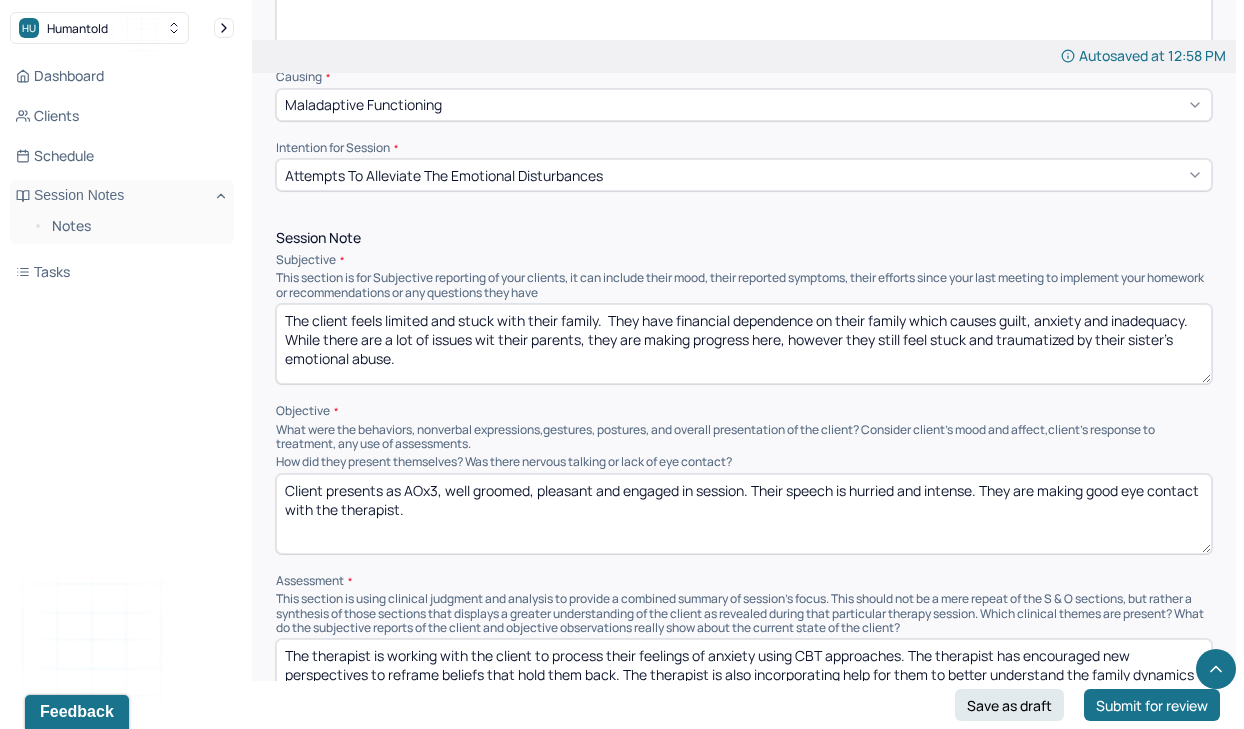 scroll, scrollTop: 1036, scrollLeft: 0, axis: vertical 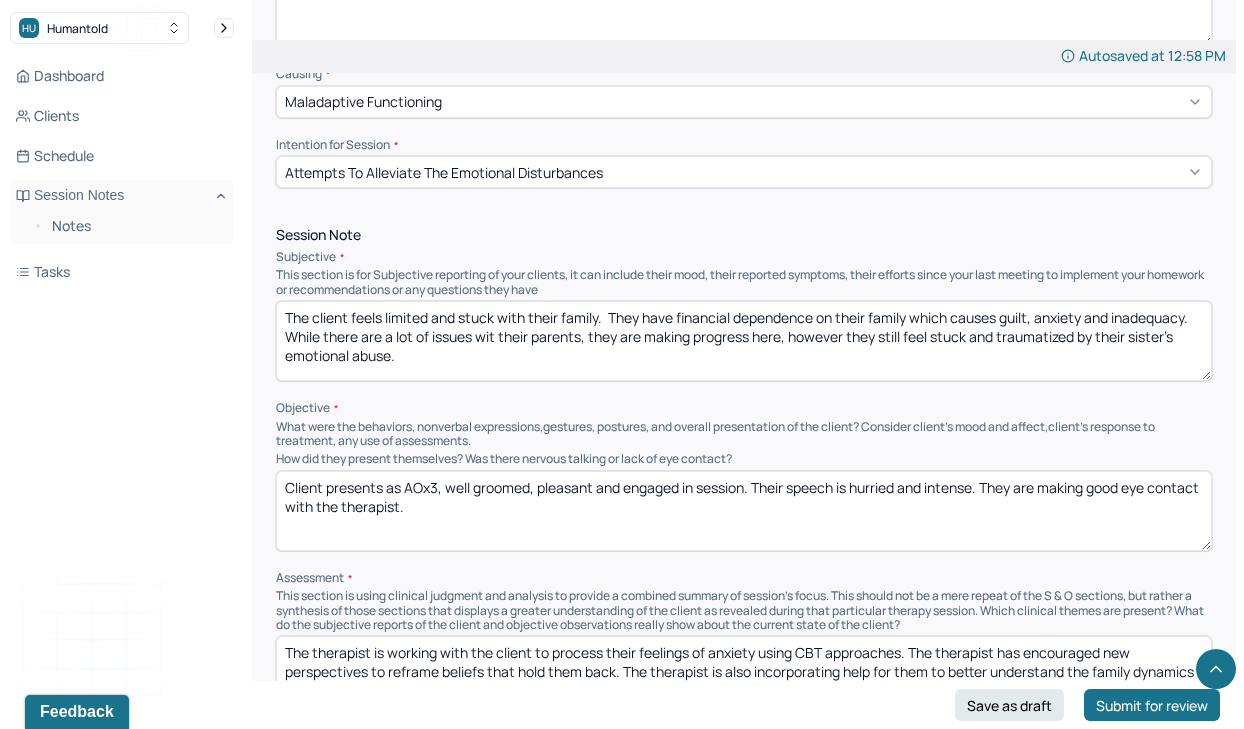drag, startPoint x: 597, startPoint y: 298, endPoint x: 389, endPoint y: 296, distance: 208.00961 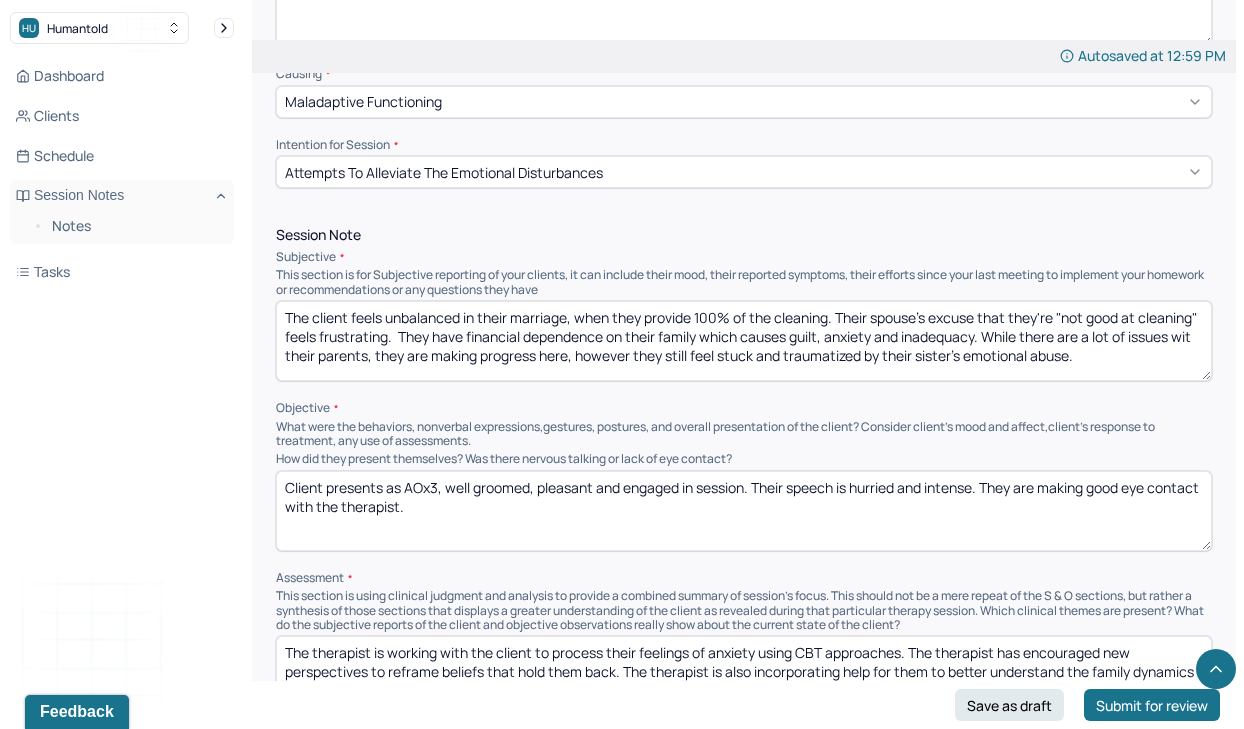 type on "The client feels unbalanced in their marriage, when they provide 100% of the cleaning. Their spouse's excuse that they're "not good at cleaning" feels frustrating.  They have financial dependence on their family which causes guilt, anxiety and inadequacy. While there are a lot of issues wit their parents, they are making progress here, however they still feel stuck and traumatized by their sister's emotional abuse." 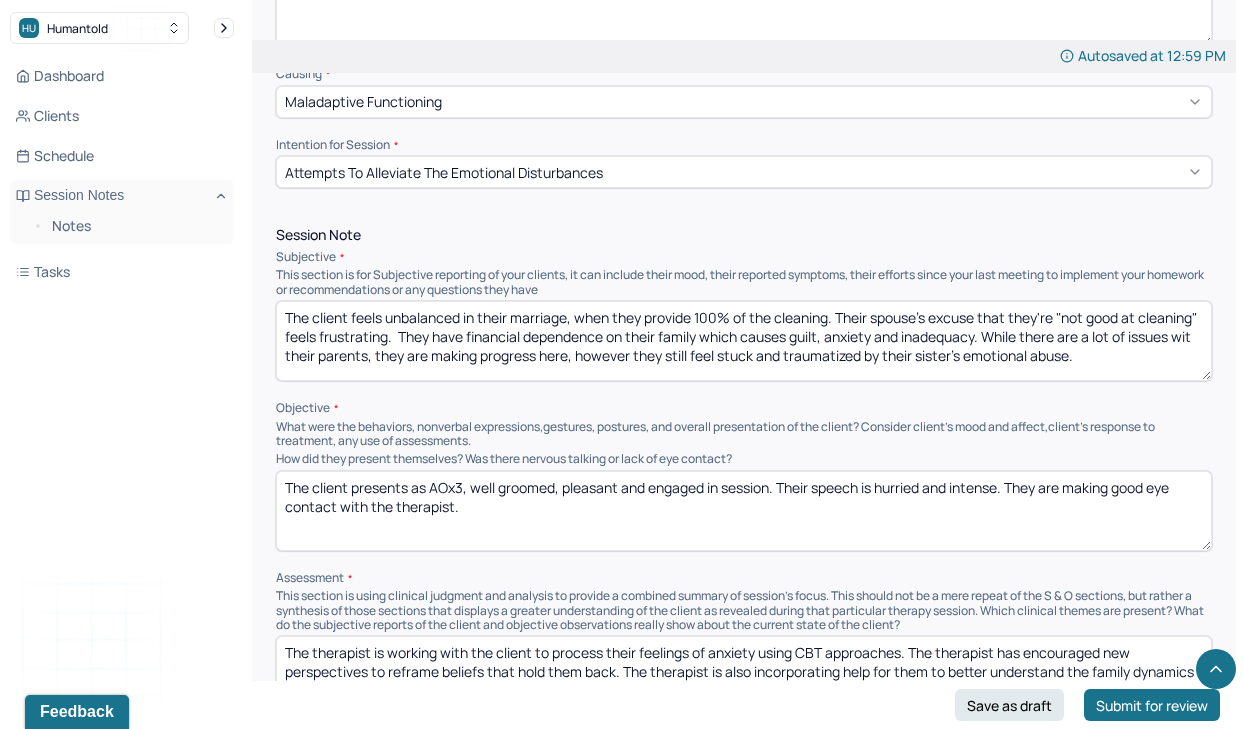 type on "The client presents as AOx3, well groomed, pleasant and engaged in session. Their speech is hurried and intense. They are making good eye contact with the therapist." 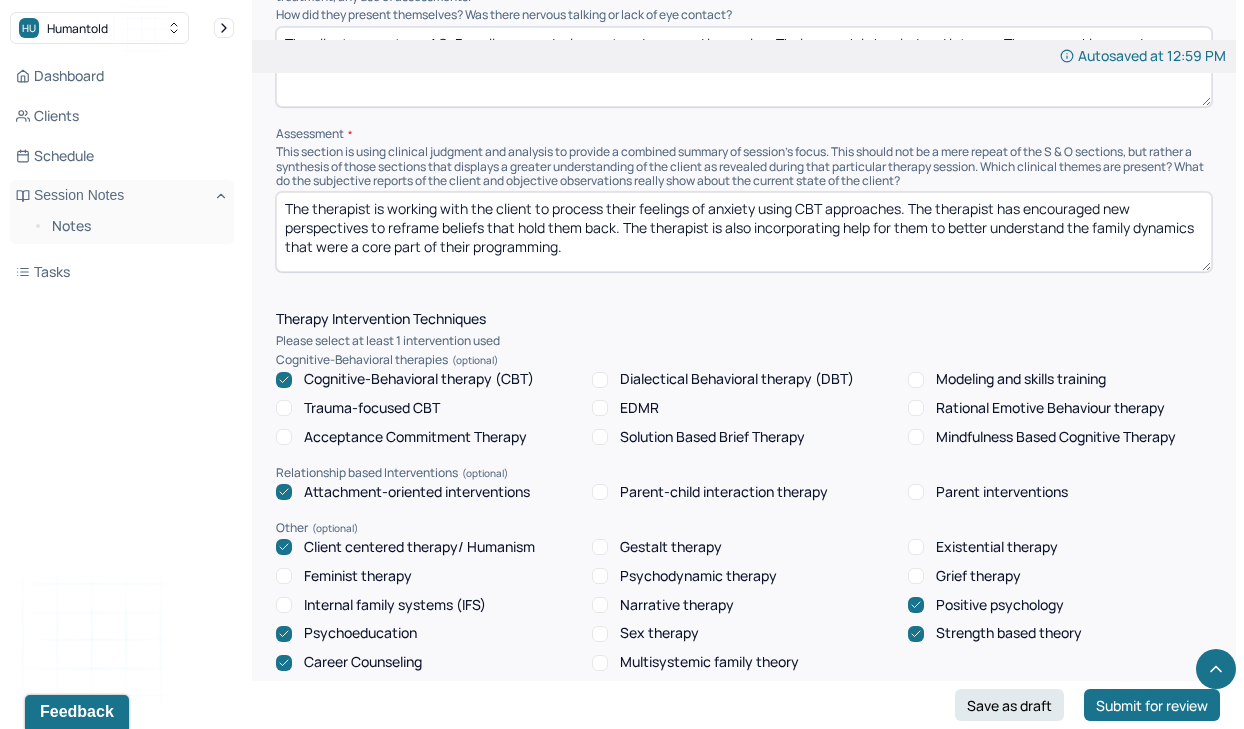 scroll, scrollTop: 1481, scrollLeft: 0, axis: vertical 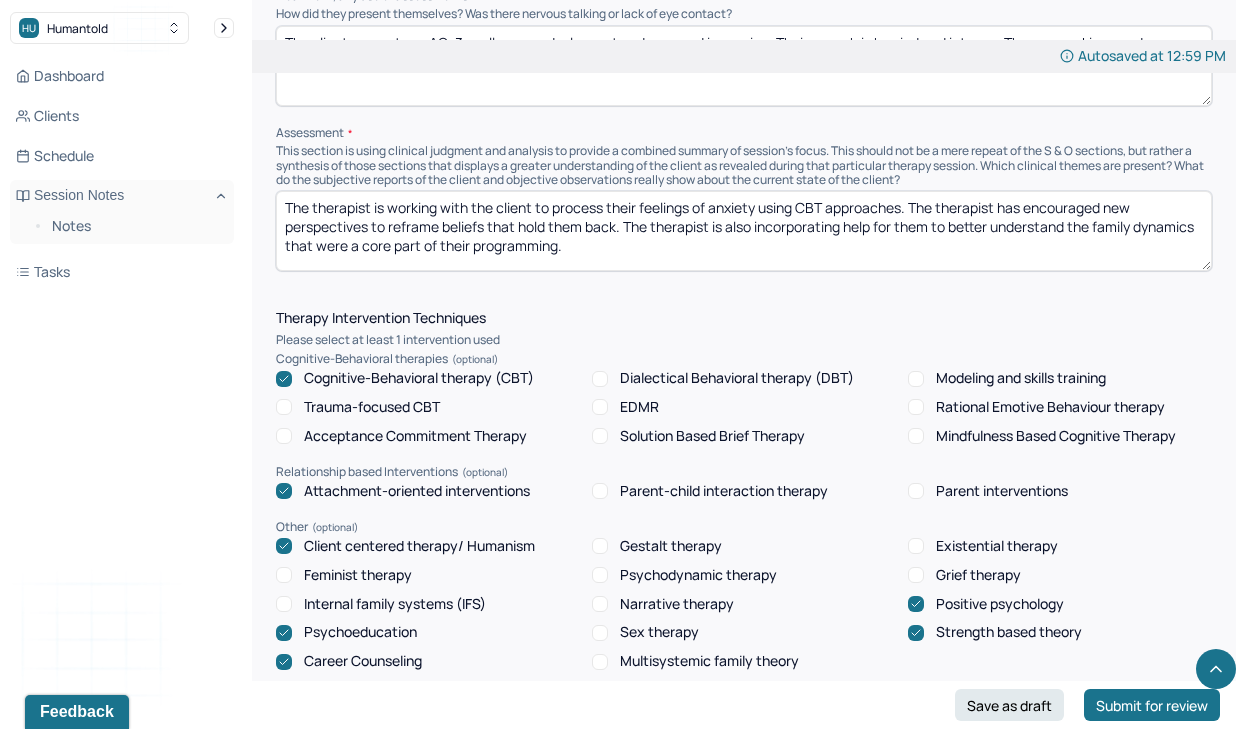 drag, startPoint x: 600, startPoint y: 187, endPoint x: 536, endPoint y: 190, distance: 64.070274 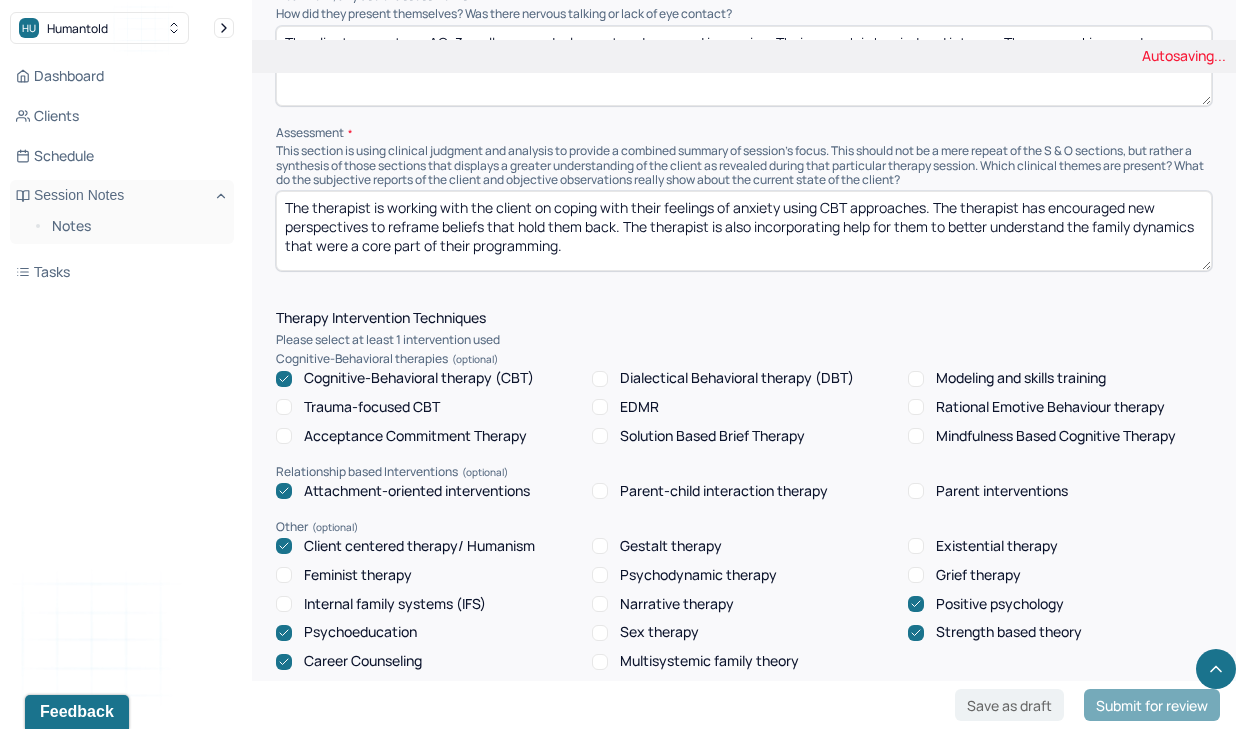 click on "Instructions The fields marked with an asterisk ( * ) are required before you can submit your notes. Before you can submit your session notes, they must be signed. You have the option to save your notes as a draft before making a submission. Appointment location * Teletherapy Client Teletherapy Location here Home Office Other Provider Teletherapy Location Home Office Other Consent was received for the teletherapy session The teletherapy session was conducted via video Primary diagnosis * F41.1 GENERALIZED ANXIETY DISORDER Secondary diagnosis (optional) Secondary diagnosis Tertiary diagnosis (optional) Tertiary diagnosis Emotional / Behavioural symptoms demonstrated * The client is experiencing depression, confusion and isolation. Causing * Maladaptive Functioning Intention for Session * Attempts to alleviate the emotional disturbances Session Note Subjective Objective How did they present themselves? Was there nervous talking or lack of eye contact? Assessment Therapy Intervention Techniques EDMR Other Plan *" at bounding box center (744, 490) 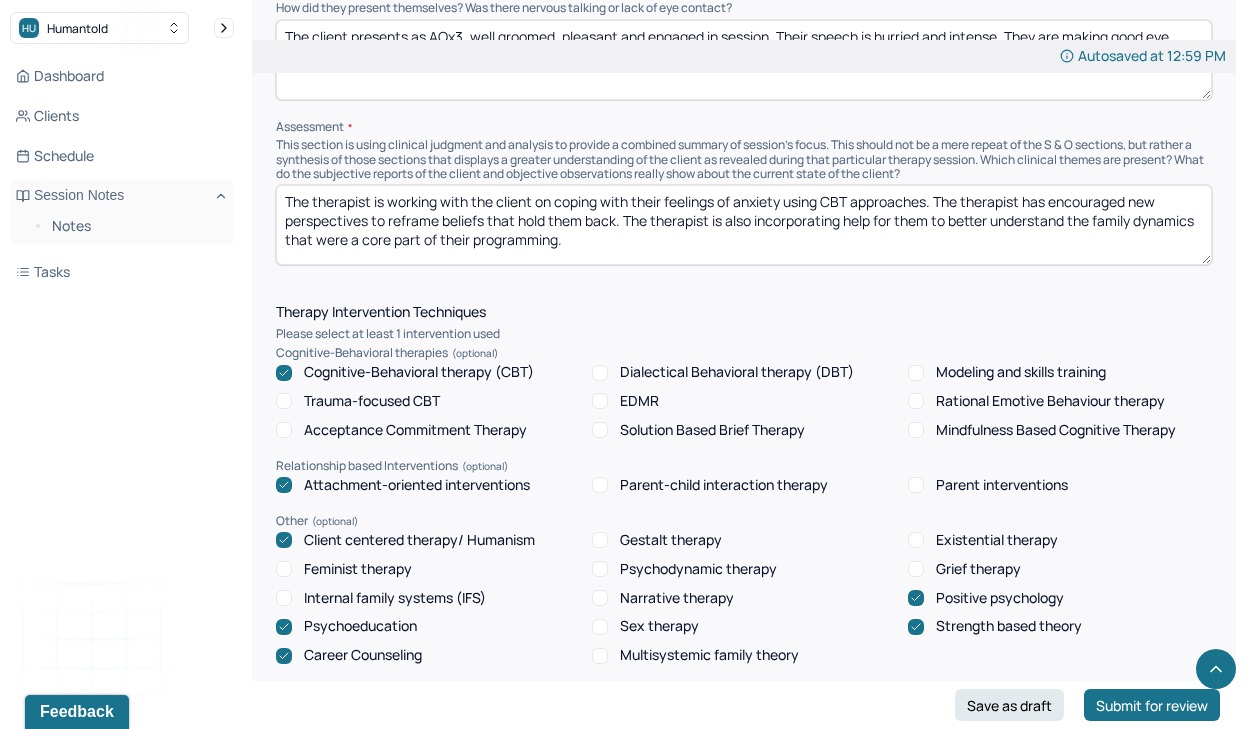 scroll, scrollTop: 1475, scrollLeft: 0, axis: vertical 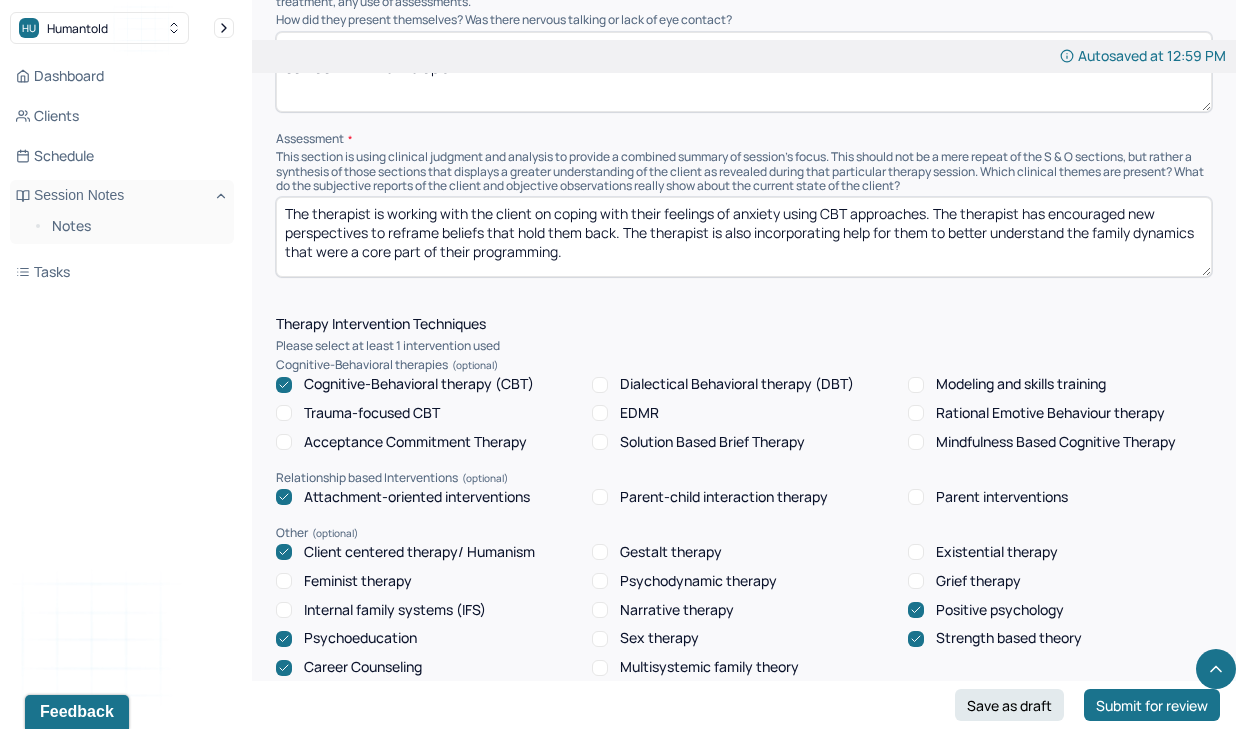 click on "The therapist is working with the client on coping with their feelings of anxiety using CBT approaches. The therapist has encouraged new perspectives to reframe beliefs that hold them back. The therapist is also incorporating help for them to better understand the family dynamics that were a core part of their programming." at bounding box center (744, 237) 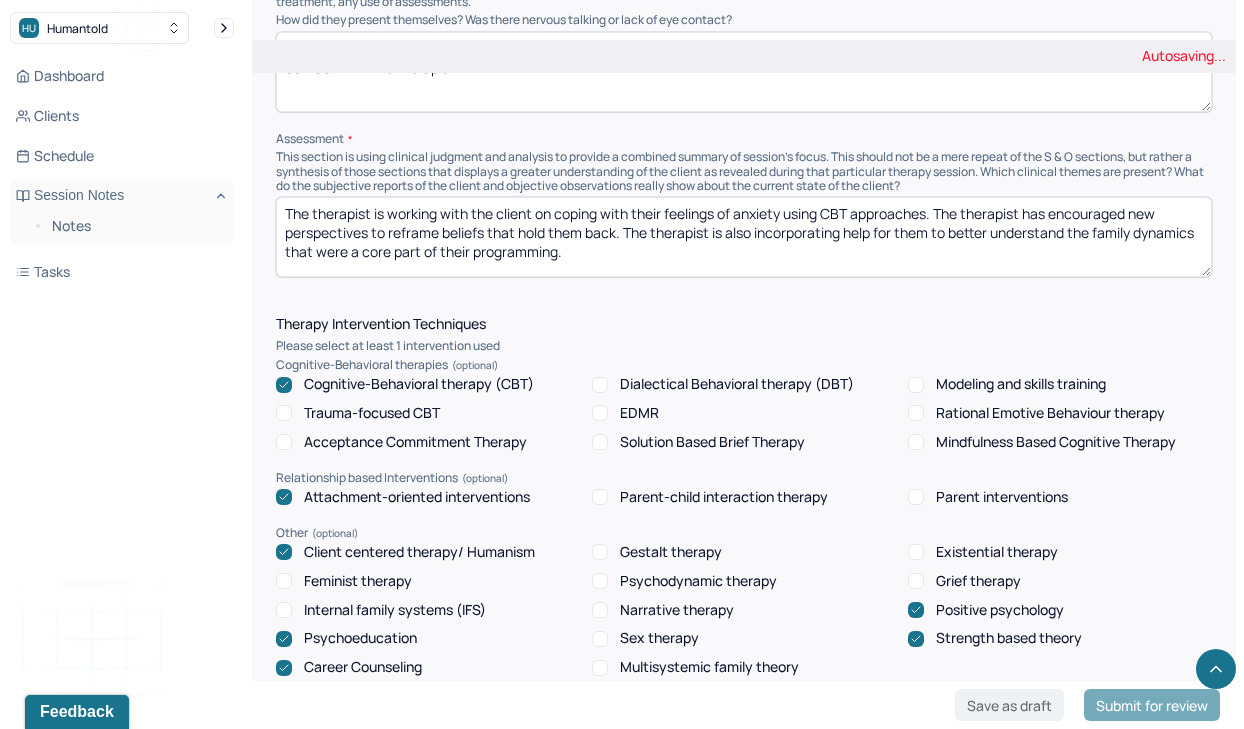 click on "Instructions The fields marked with an asterisk ( * ) are required before you can submit your notes. Before you can submit your session notes, they must be signed. You have the option to save your notes as a draft before making a submission. Appointment location * Teletherapy Client Teletherapy Location here Home Office Other Provider Teletherapy Location Home Office Other Consent was received for the teletherapy session The teletherapy session was conducted via video Primary diagnosis * F41.1 GENERALIZED ANXIETY DISORDER Secondary diagnosis (optional) Secondary diagnosis Tertiary diagnosis (optional) Tertiary diagnosis Emotional / Behavioural symptoms demonstrated * The client is experiencing depression, confusion and isolation. Causing * Maladaptive Functioning Intention for Session * Attempts to alleviate the emotional disturbances Session Note Subjective Objective How did they present themselves? Was there nervous talking or lack of eye contact? Assessment Therapy Intervention Techniques EDMR Other Plan *" at bounding box center (744, 496) 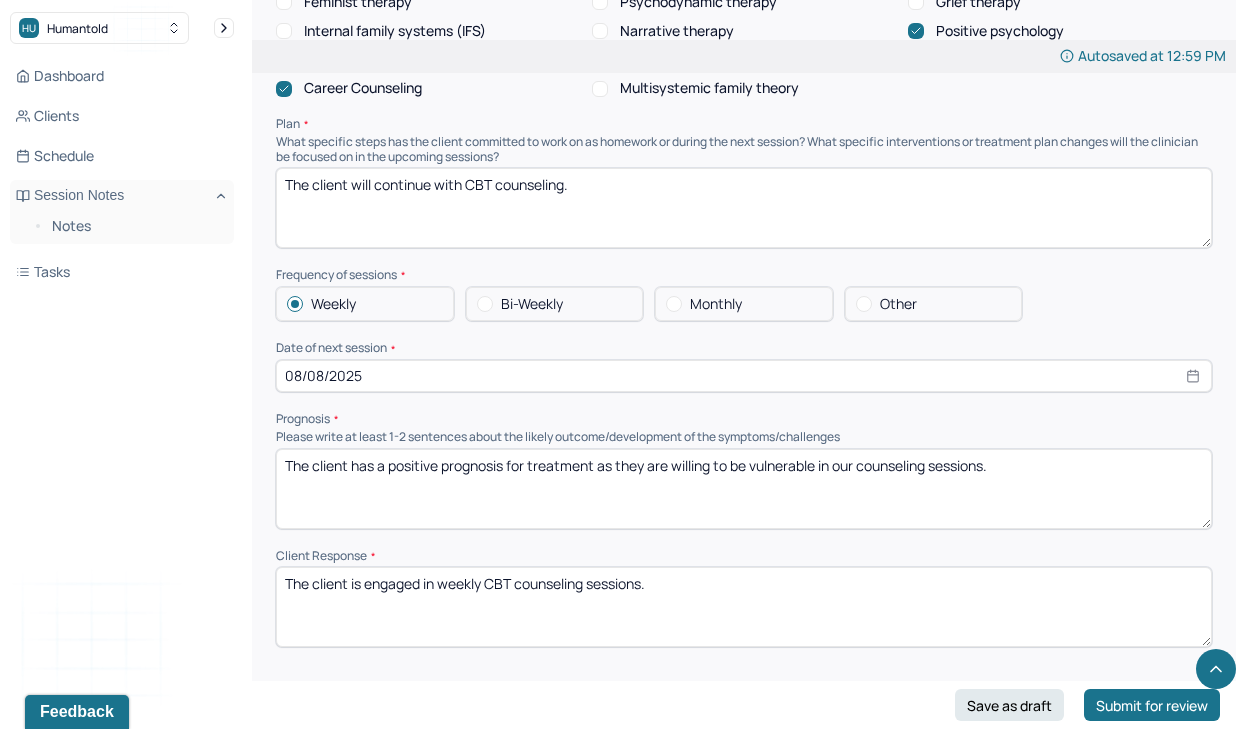 scroll, scrollTop: 2055, scrollLeft: 0, axis: vertical 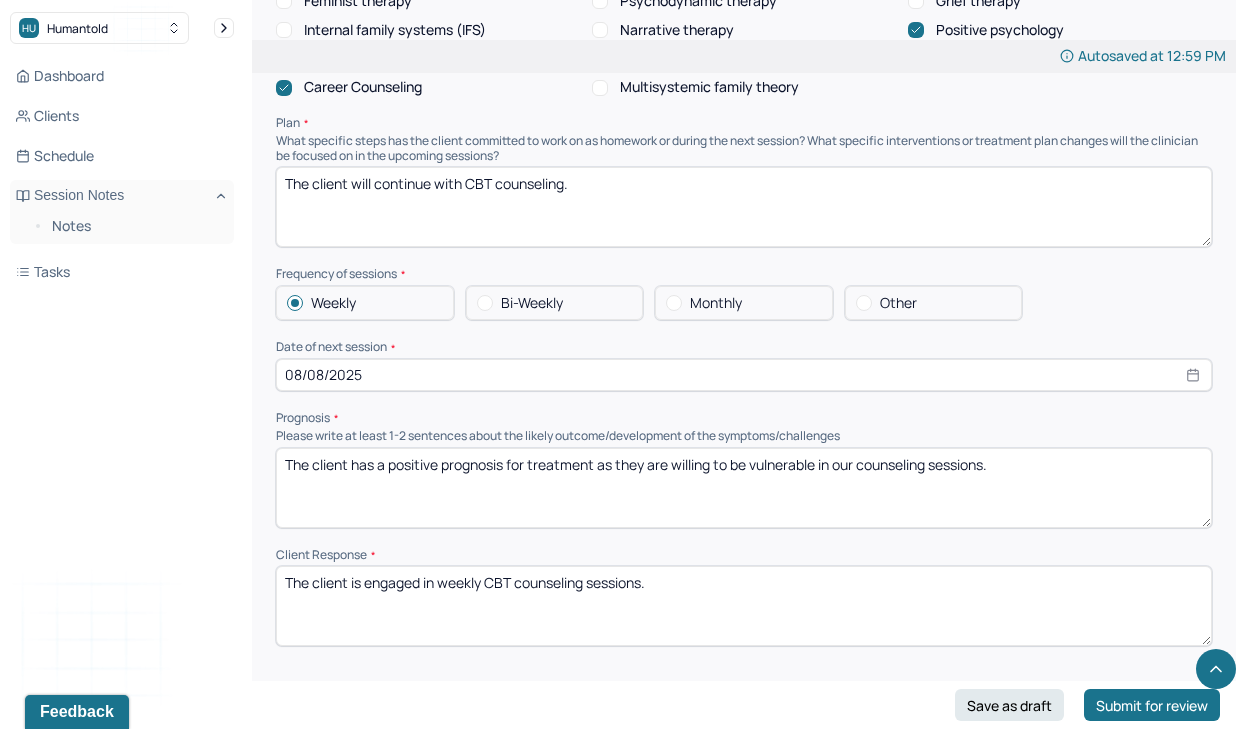 click on "The client will continue with CBT counseling." at bounding box center (744, 207) 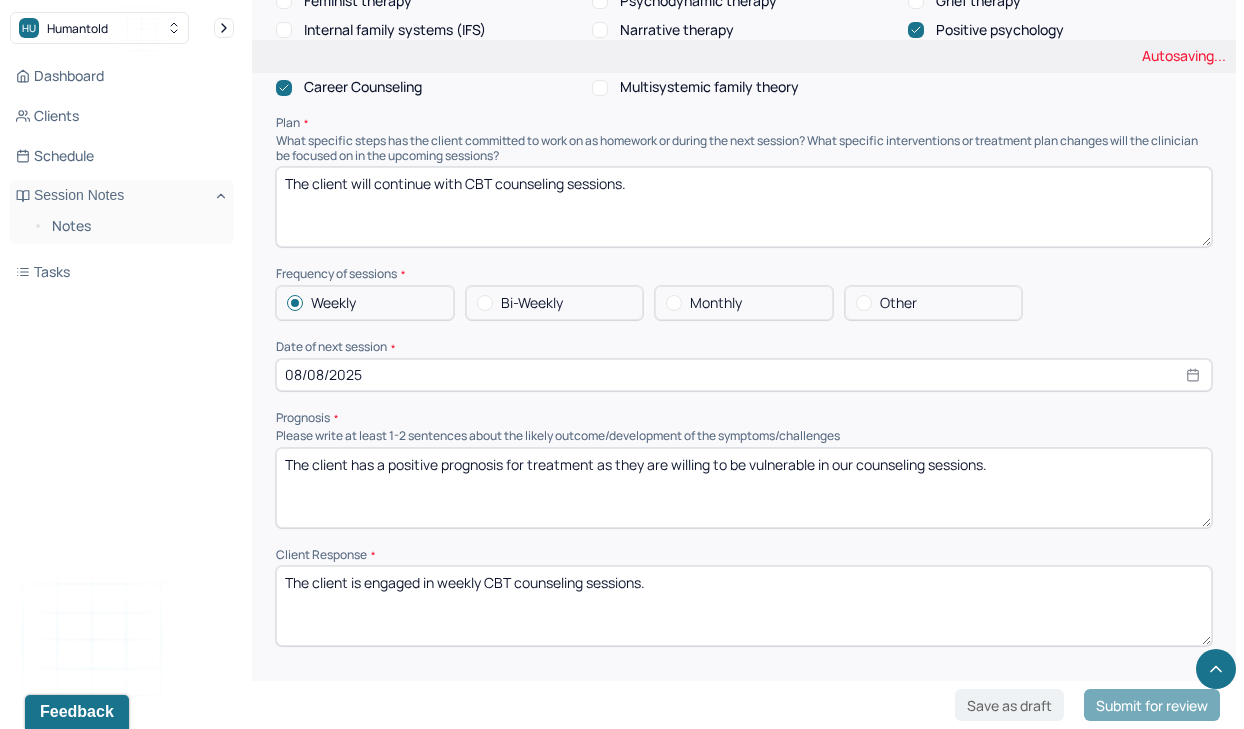 type on "The client will continue with CBT counseling sessions." 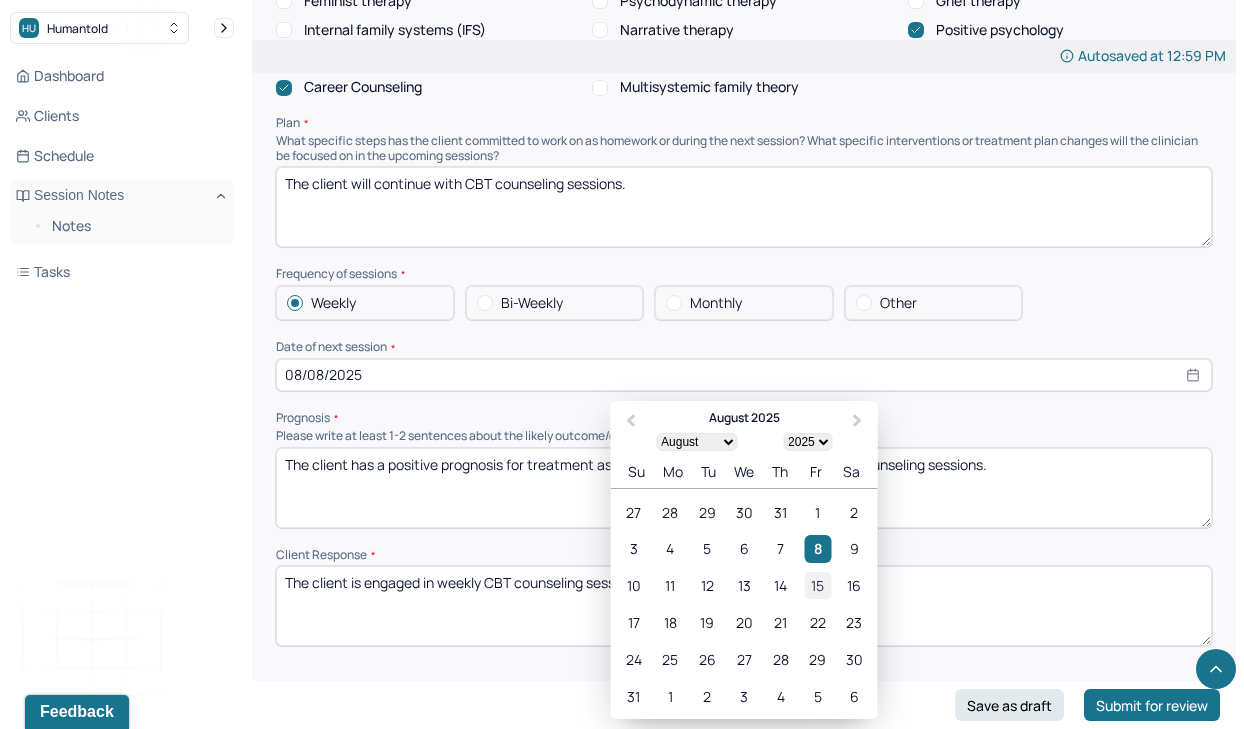 click on "15" at bounding box center [817, 585] 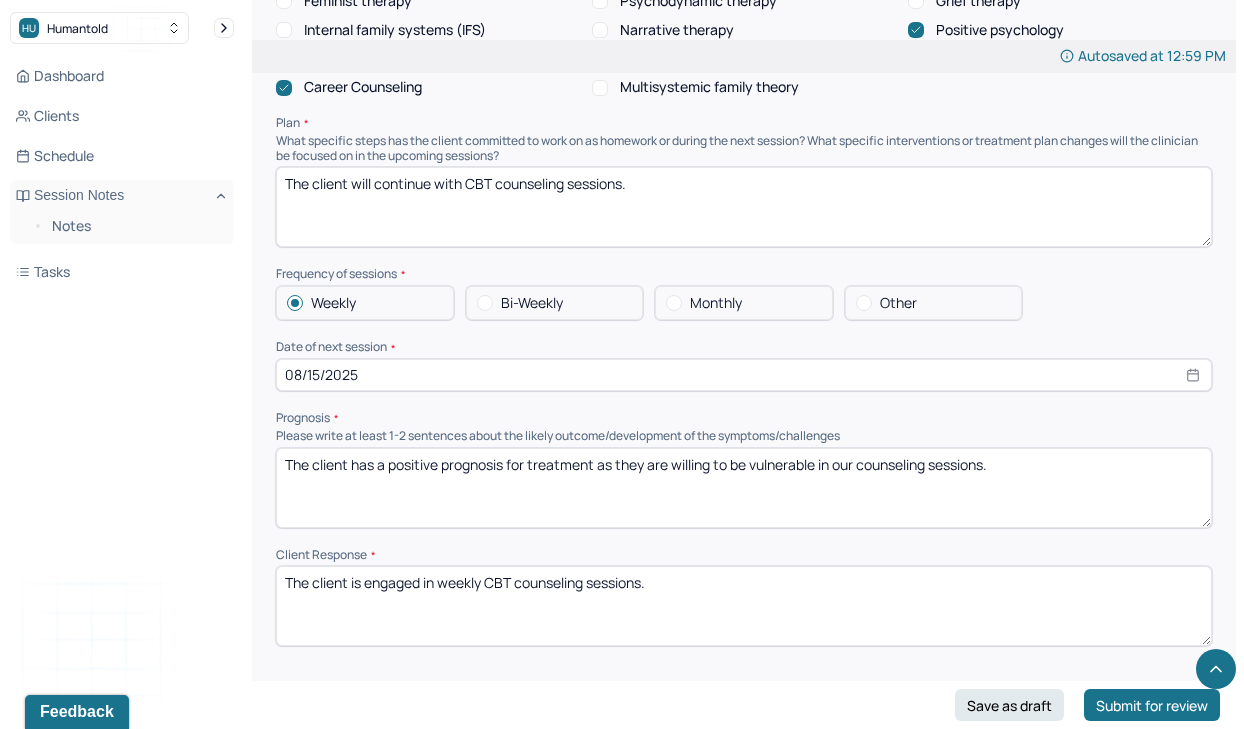 drag, startPoint x: 864, startPoint y: 431, endPoint x: 834, endPoint y: 431, distance: 30 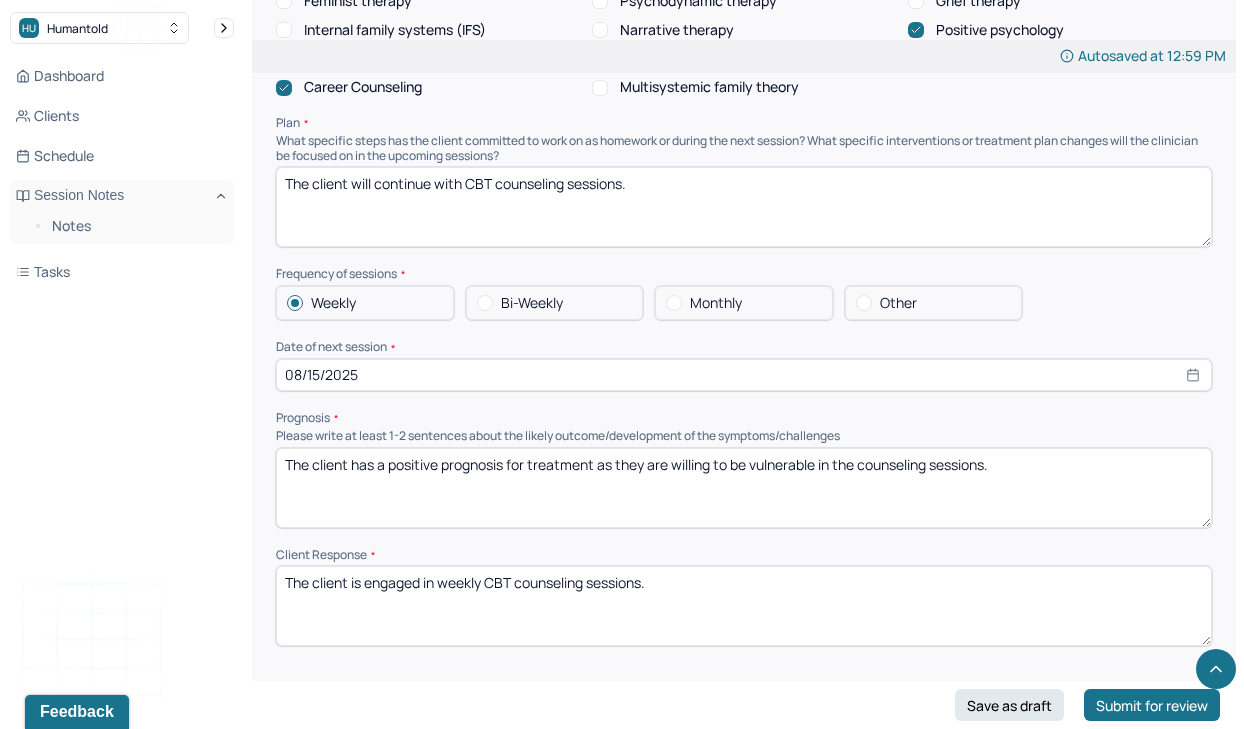 type on "The client has a positive prognosis for treatment as they are willing to be vulnerable in the counseling sessions." 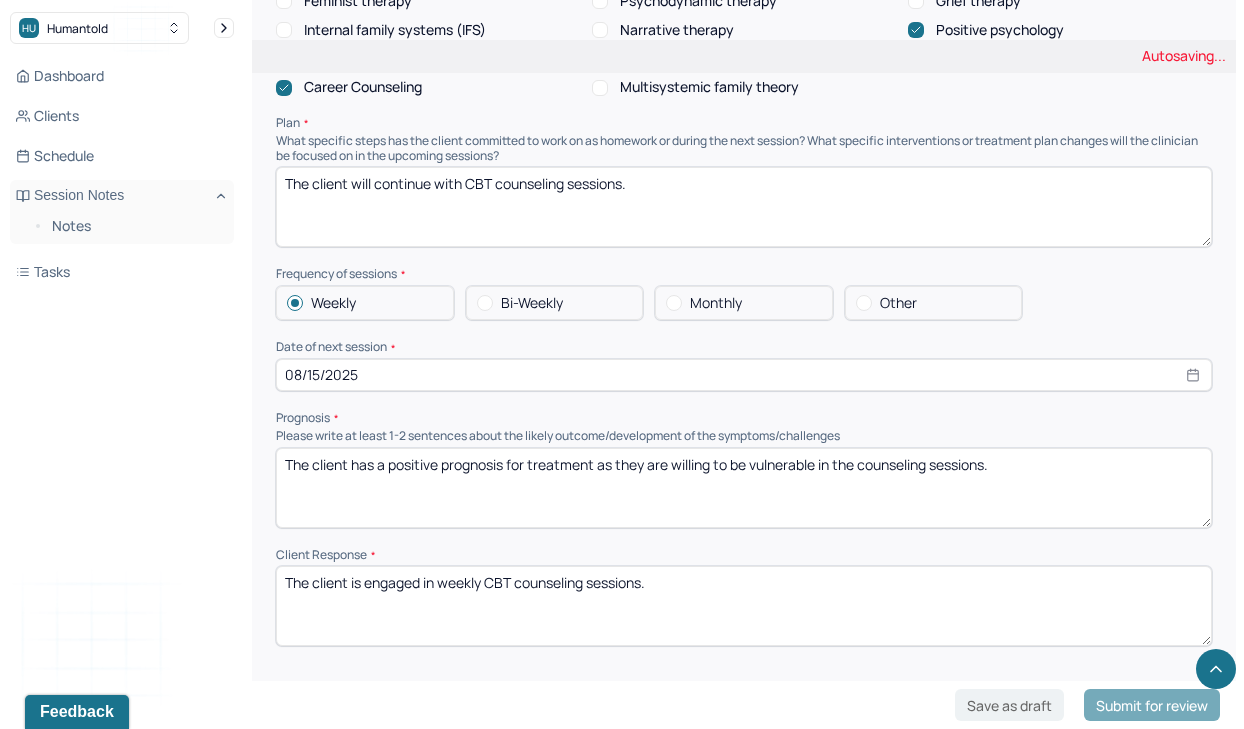 click on "Therapy Intervention Techniques Please select at least 1 intervention used Cognitive-Behavioral therapies Cognitive-Behavioral therapy (CBT) Dialectical Behavioral therapy (DBT) Modeling and skills training Trauma-focused CBT EDMR Rational Emotive Behaviour therapy Acceptance Commitment Therapy Solution Based Brief Therapy Mindfulness Based Cognitive Therapy Relationship based Interventions Attachment-oriented interventions Parent-child interaction therapy Parent interventions Other Client centered therapy/ Humanism Gestalt therapy Existential therapy Feminist therapy Psychodynamic therapy Grief therapy Internal family systems (IFS) Narrative therapy Positive psychology Psychoeducation Sex therapy Strength based theory Career Counseling Multisystemic family theory Plan What specific steps has the client committed to work on as homework or during the next session? What specific interventions or treatment plan changes will the clinician be focused on in the upcoming sessions? Frequency of sessions Weekly Other" at bounding box center [744, 191] 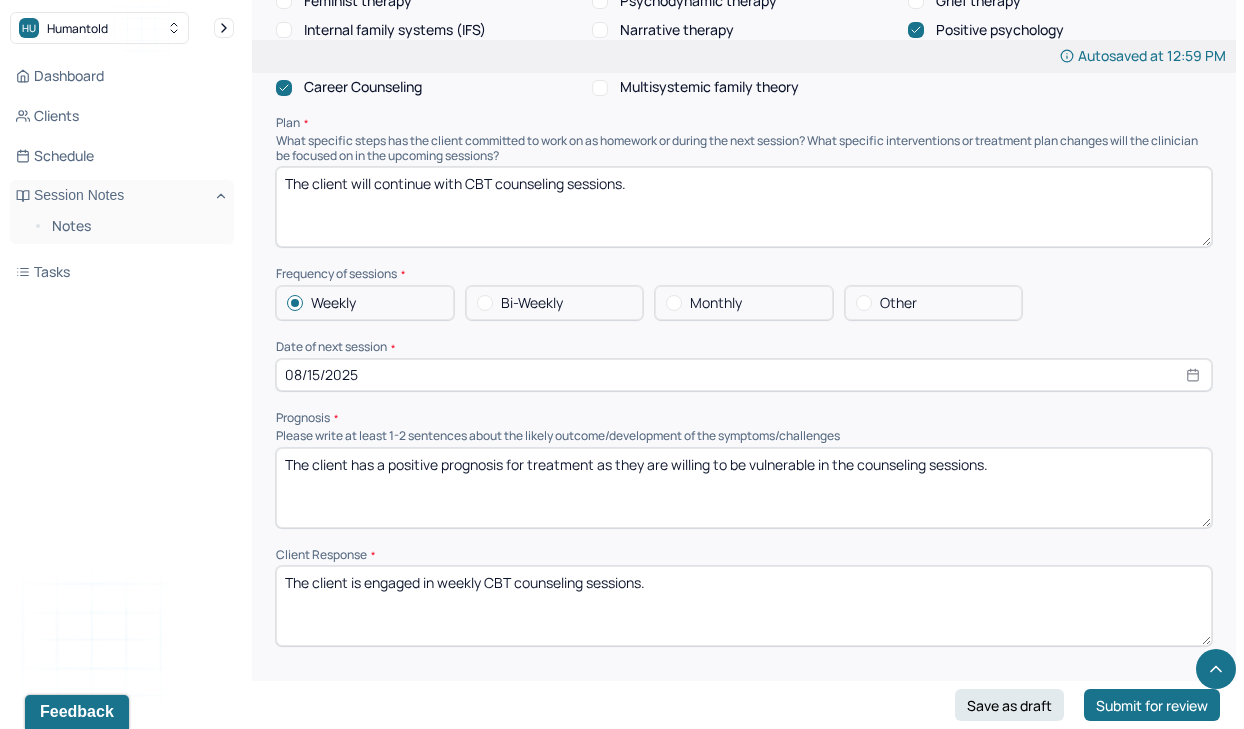 click on "The client is engaged in weekly CBT counseling sessions." at bounding box center (744, 606) 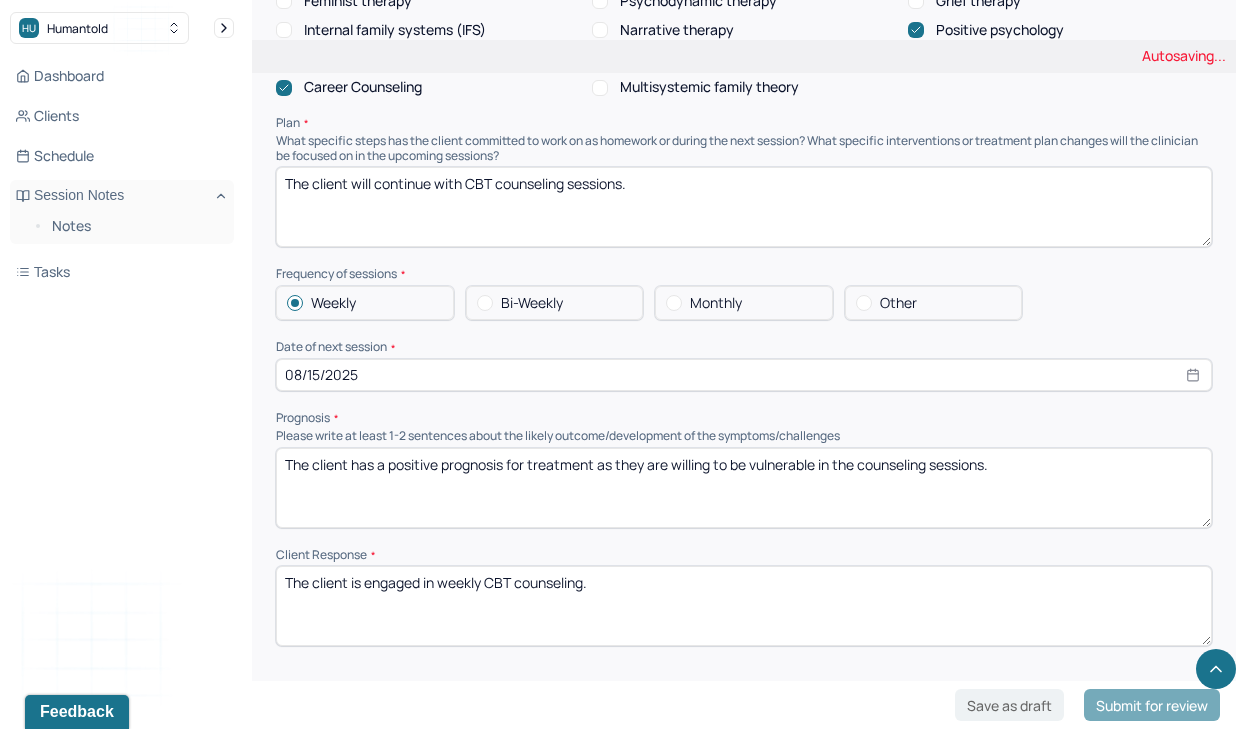 type on "The client is engaged in weekly CBT counseling." 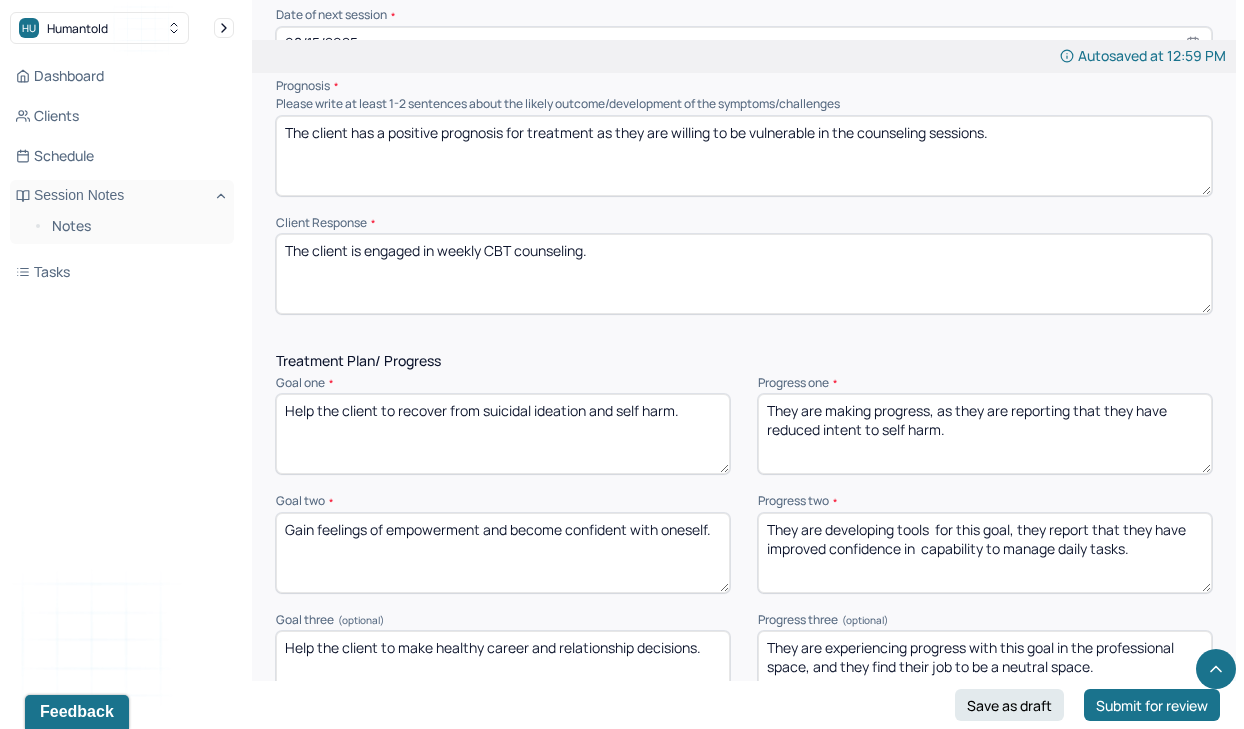 scroll, scrollTop: 2399, scrollLeft: 0, axis: vertical 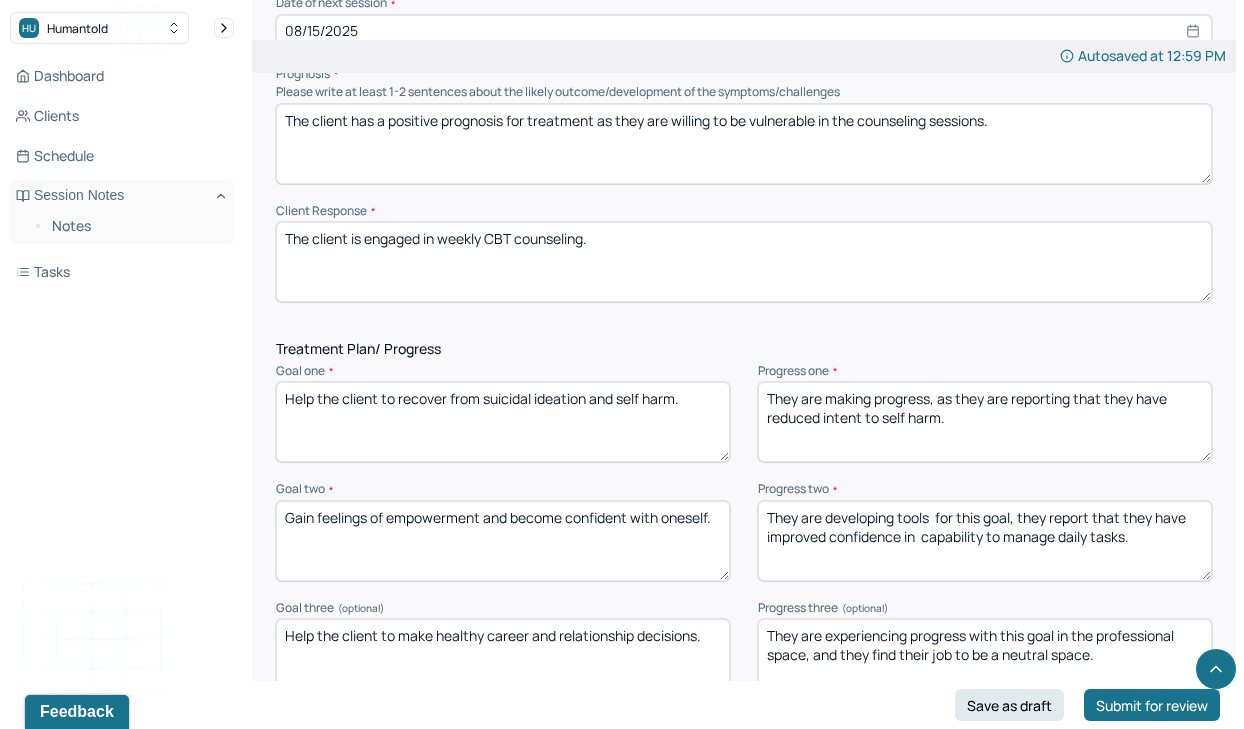 click on "They are making progress, as they are reporting that they have reduced intent to self harm." at bounding box center (985, 422) 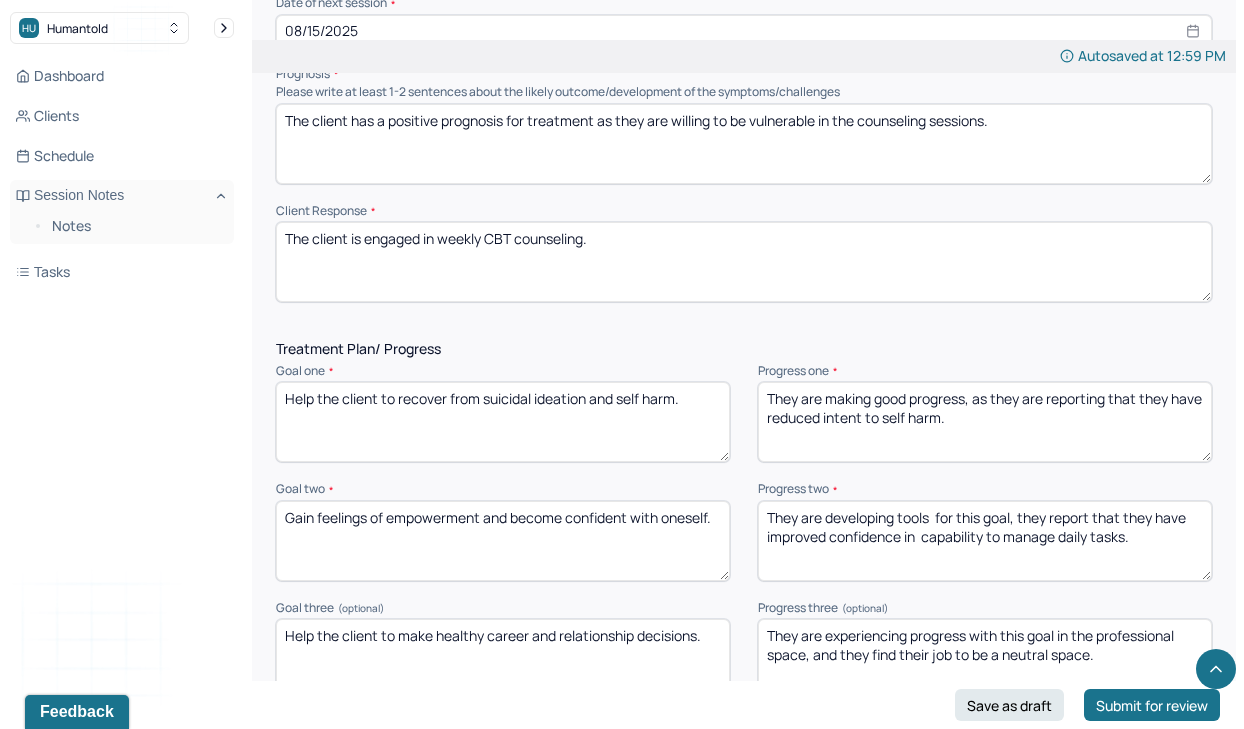 type on "They are making good progress, as they are reporting that they have reduced intent to self harm." 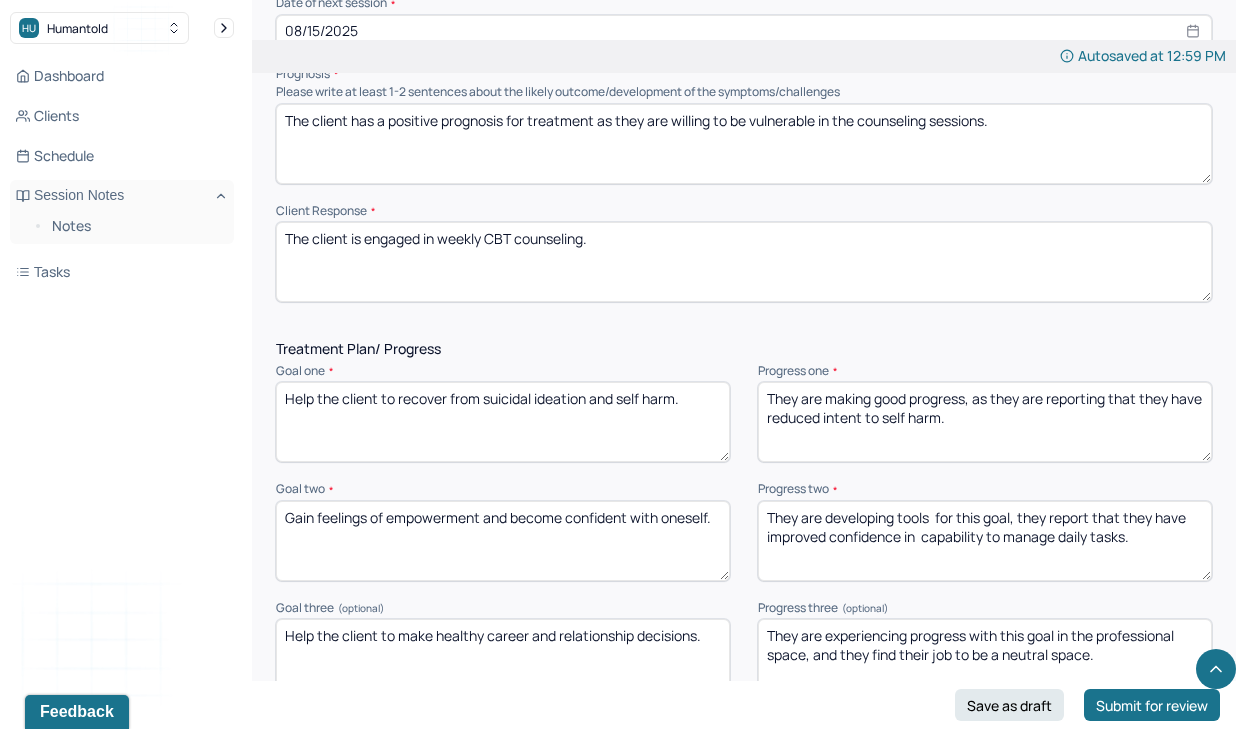 click on "They are developing tools  for this goal, they report that they have  improved confidence in  capability to manage daily tasks." at bounding box center (985, 541) 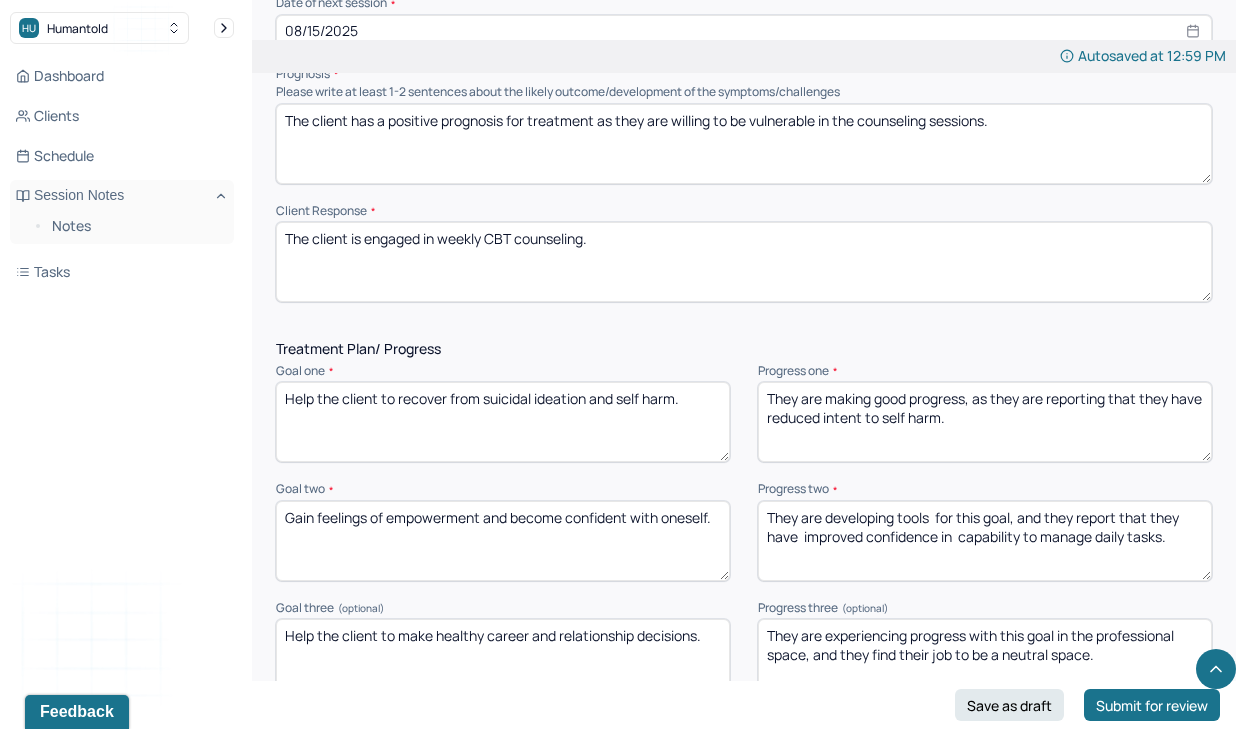 drag, startPoint x: 1154, startPoint y: 480, endPoint x: 1123, endPoint y: 480, distance: 31 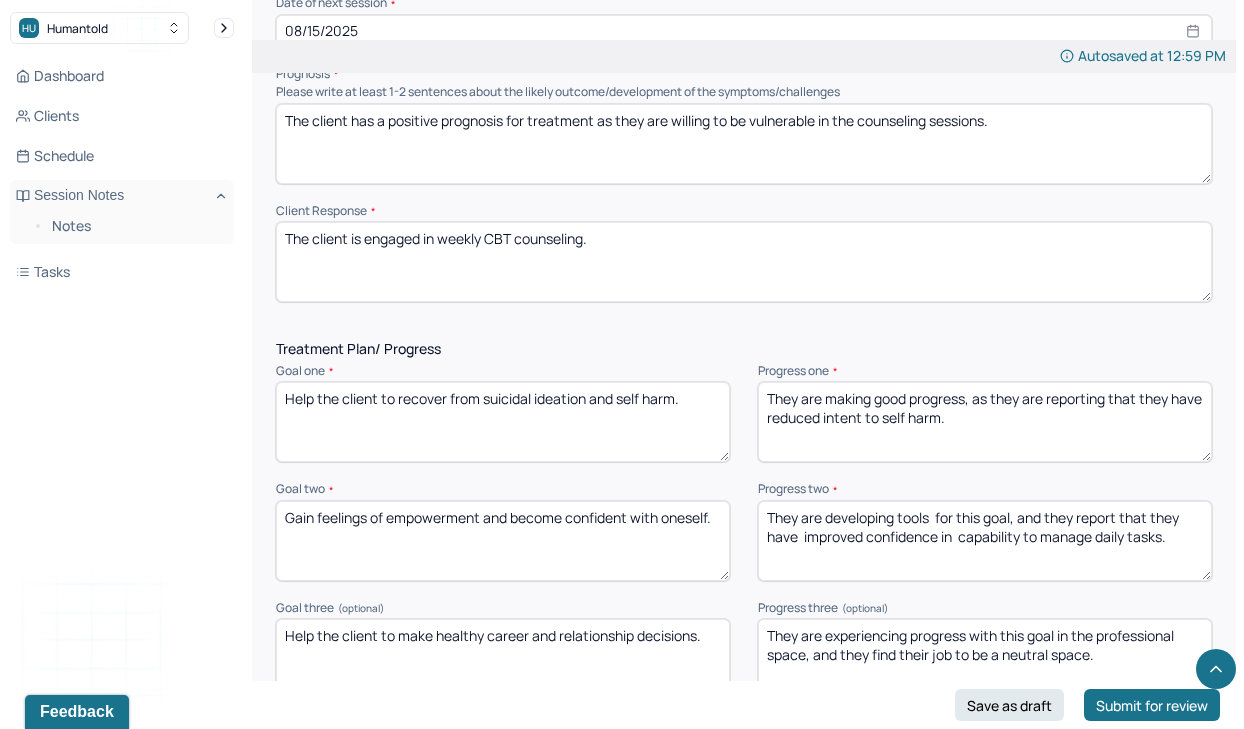 click on "They are developing tools  for this goal, and they report that they have  improved confidence in  capability to manage daily tasks." at bounding box center [985, 541] 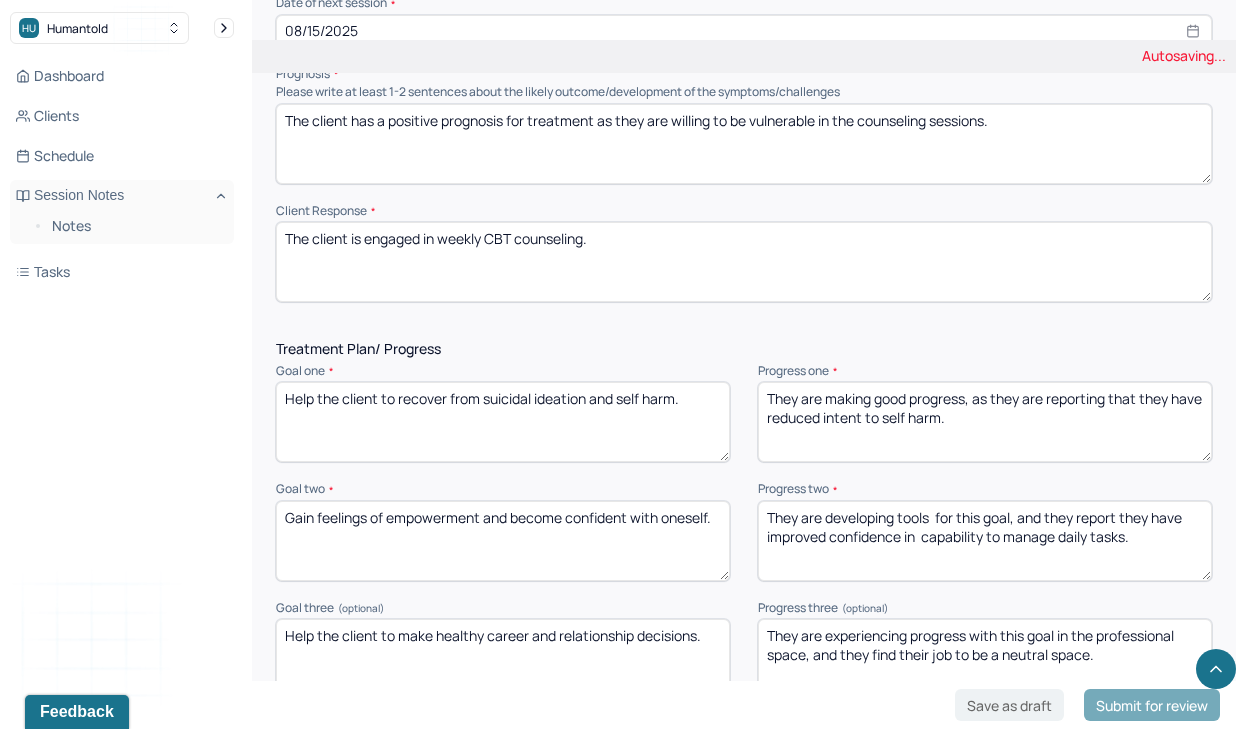 type on "They are developing tools  for this goal, and they report they have  improved confidence in  capability to manage daily tasks." 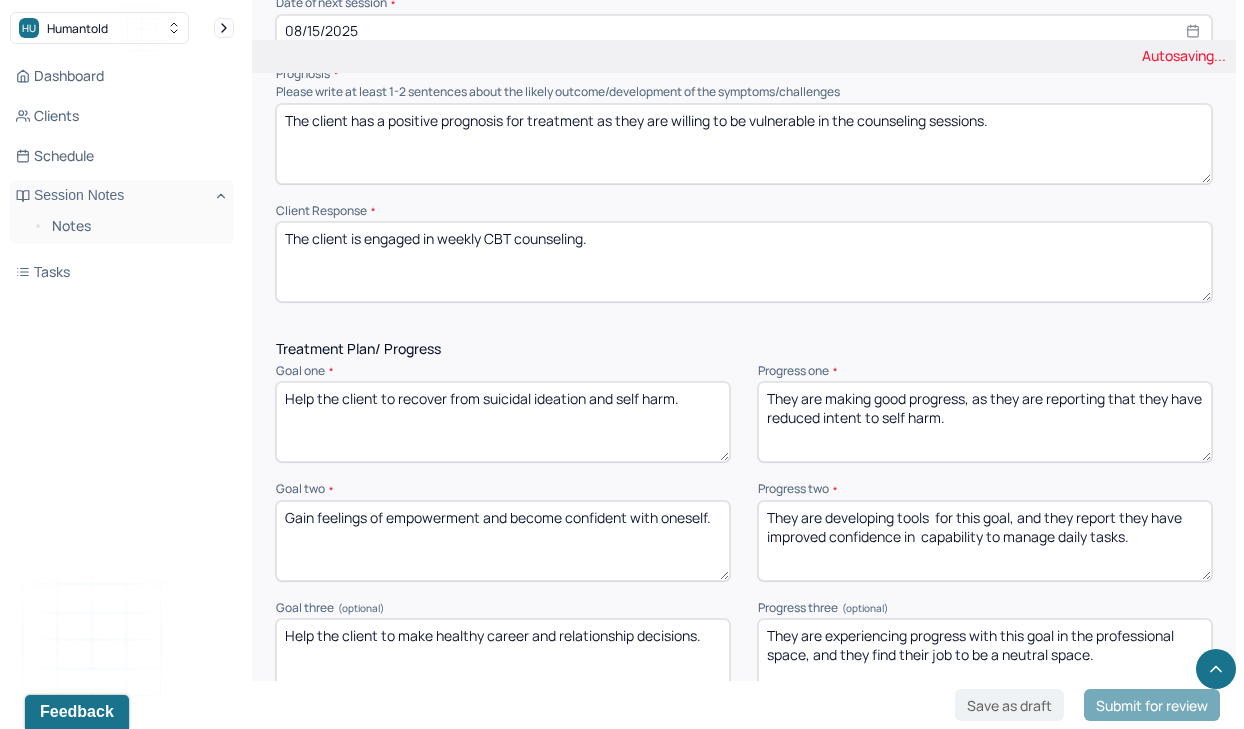click on "They are experiencing progress with this goal in the professional space, and they find their job to be a neutral space." at bounding box center (985, 659) 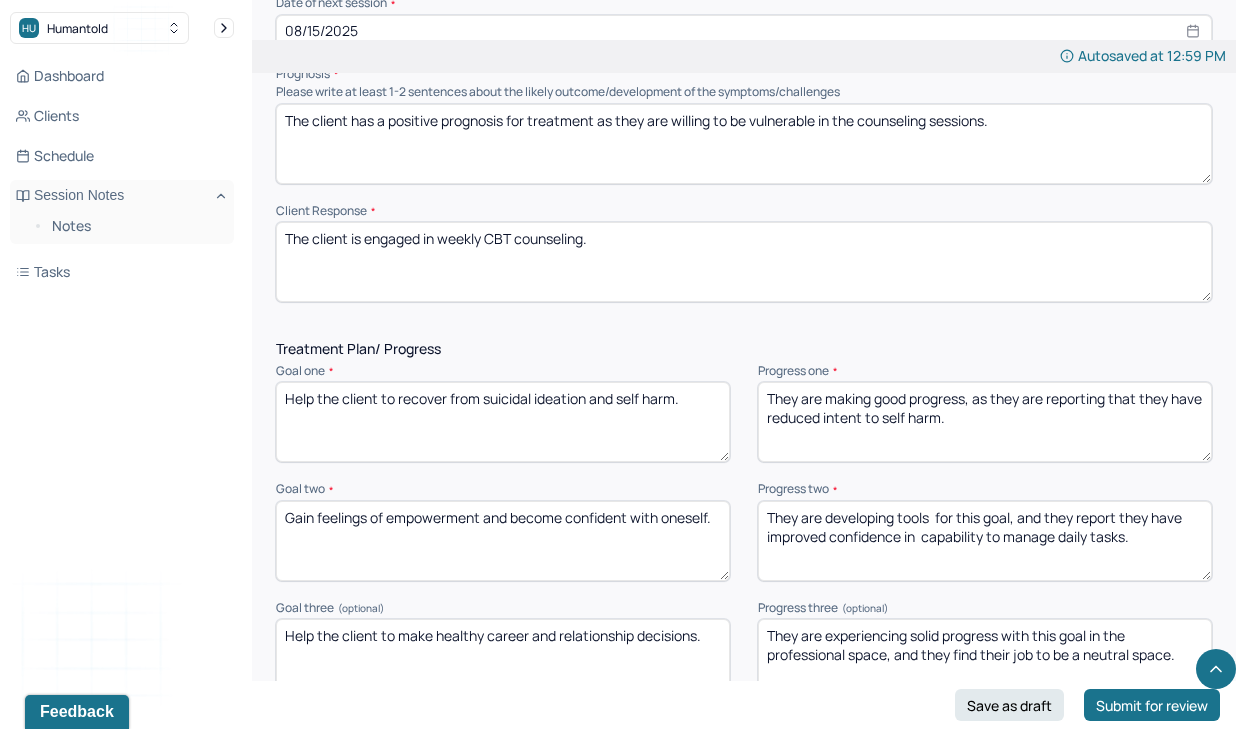 type on "They are experiencing solid progress with this goal in the professional space, and they find their job to be a neutral space." 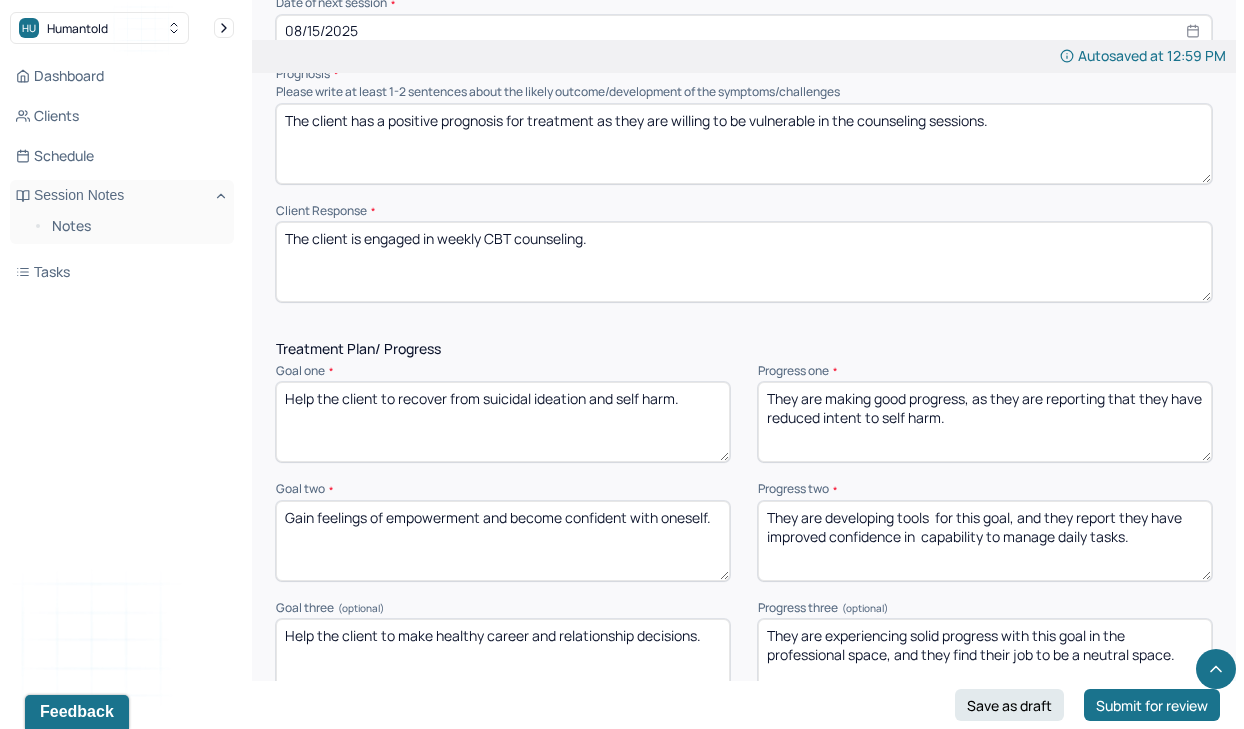 click on "Treatment Plan/ Progress Goal one * Help the client to recover from suicidal ideation and self harm. Progress one * They are making good progress, as they are reporting that they have reduced intent to self harm. Goal two * Gain feelings of empowerment and become confident with oneself. Progress two * They are developing tools for this goal, and they report they have improved confidence in capability to manage daily tasks. Goal three (optional) Help the client to make healthy career and relationship decisions. Progress three (optional) They are experiencing progress with this goal in the professional space, and they find their job to be a neutral space. Communication Factors impacting treatment Need to manage maladaptive communication (e.g., related to high anxiety, high reactivity repeated questions, or disagreement) among participants Caregiver emotions or behaviors interfered with the caregiver's understanding and ability Details around communication factors impacting treatment" at bounding box center [744, 688] 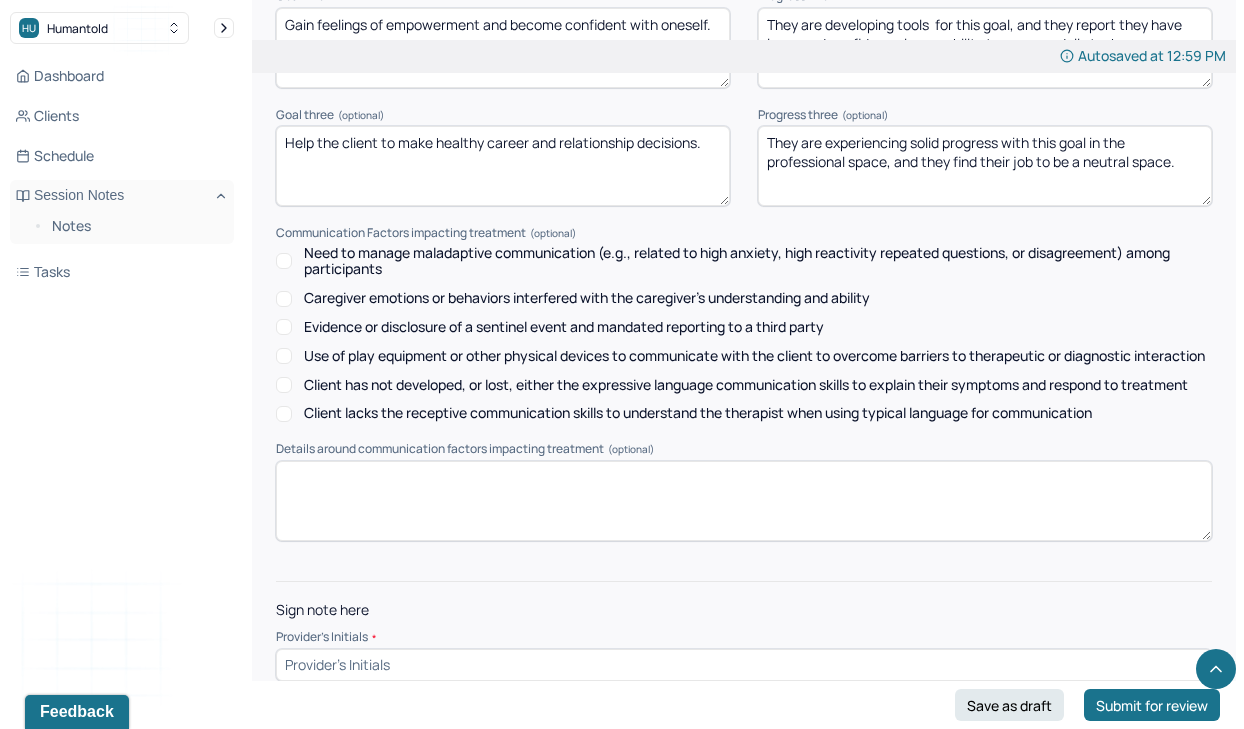scroll, scrollTop: 2891, scrollLeft: 0, axis: vertical 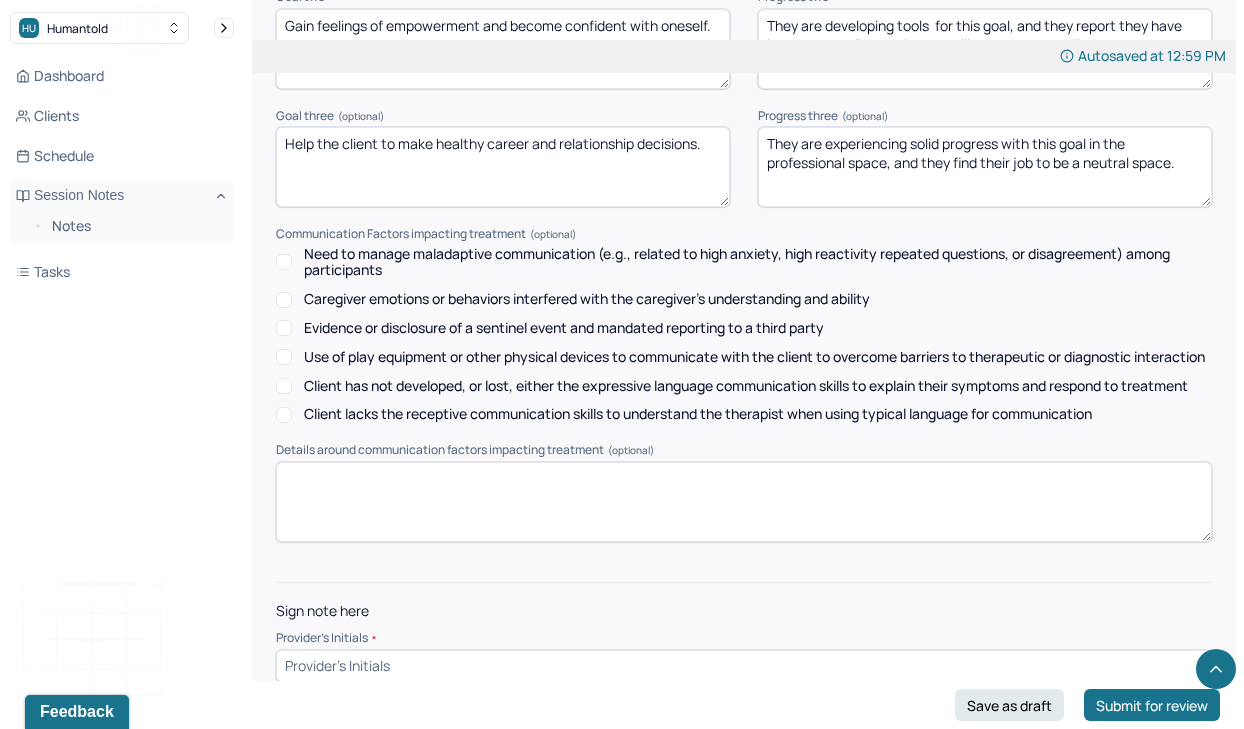click at bounding box center (744, 666) 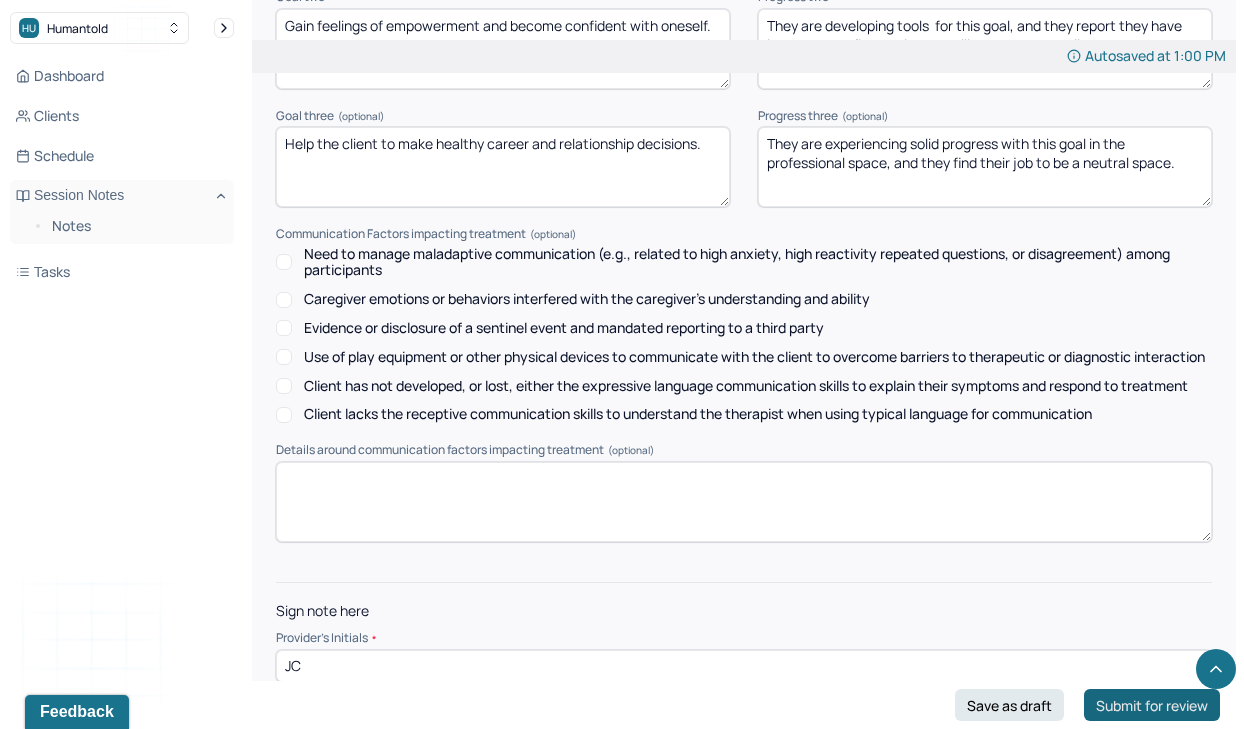 type on "JC" 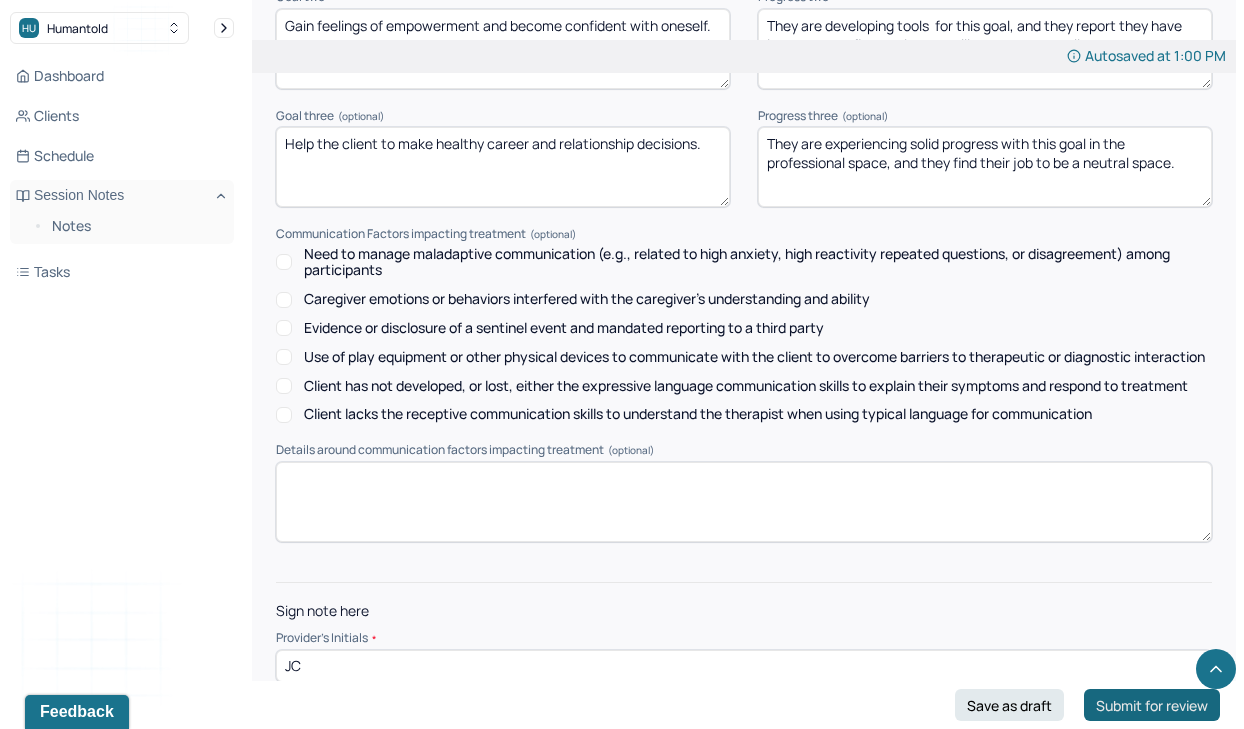 click on "Submit for review" at bounding box center [1152, 705] 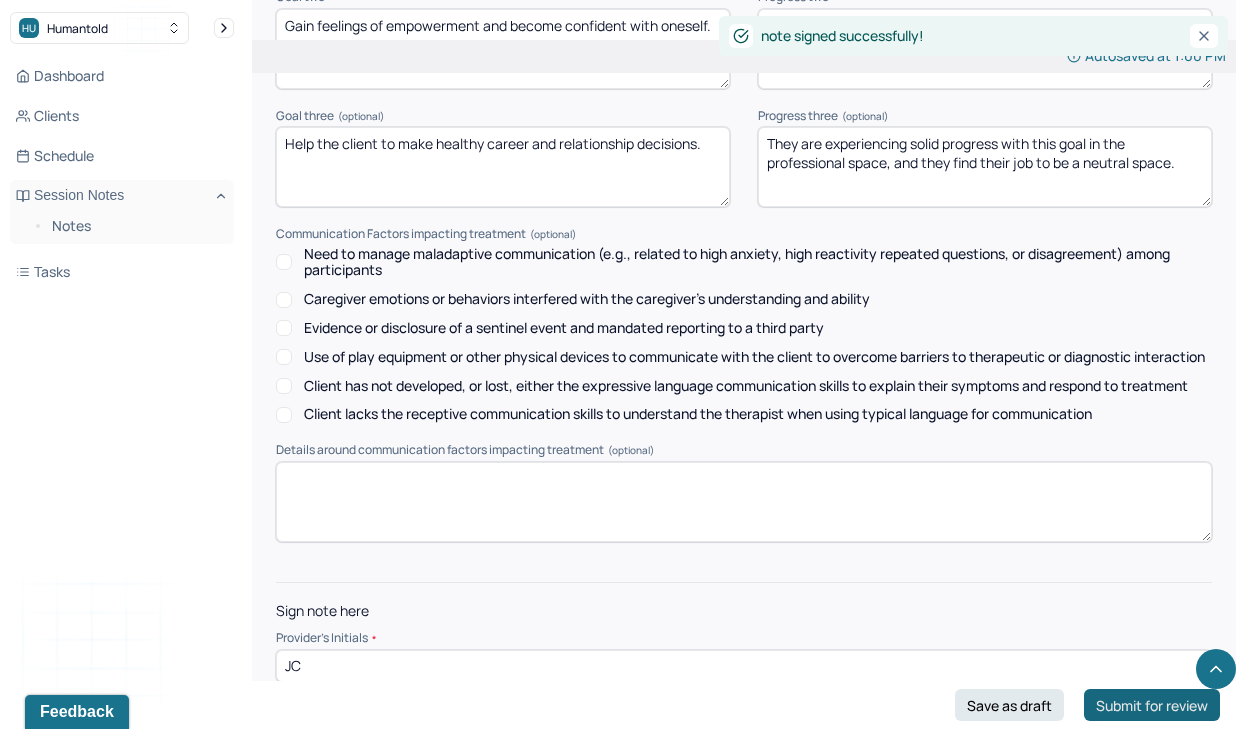 scroll, scrollTop: 0, scrollLeft: 0, axis: both 